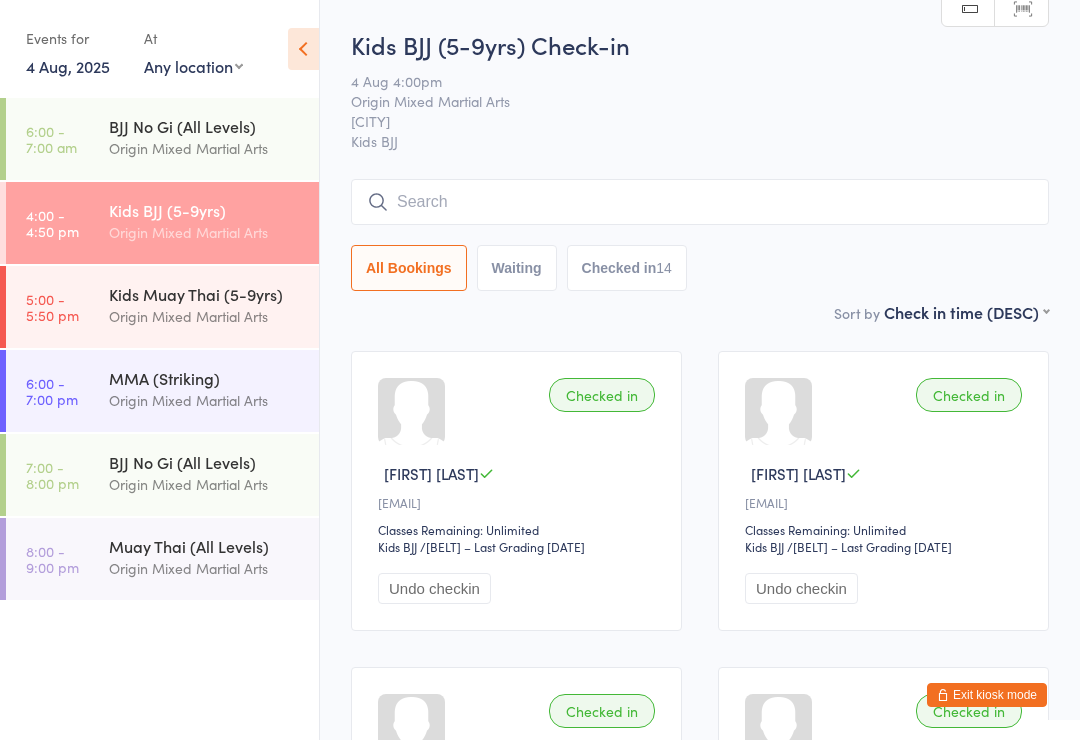 scroll, scrollTop: 181, scrollLeft: 0, axis: vertical 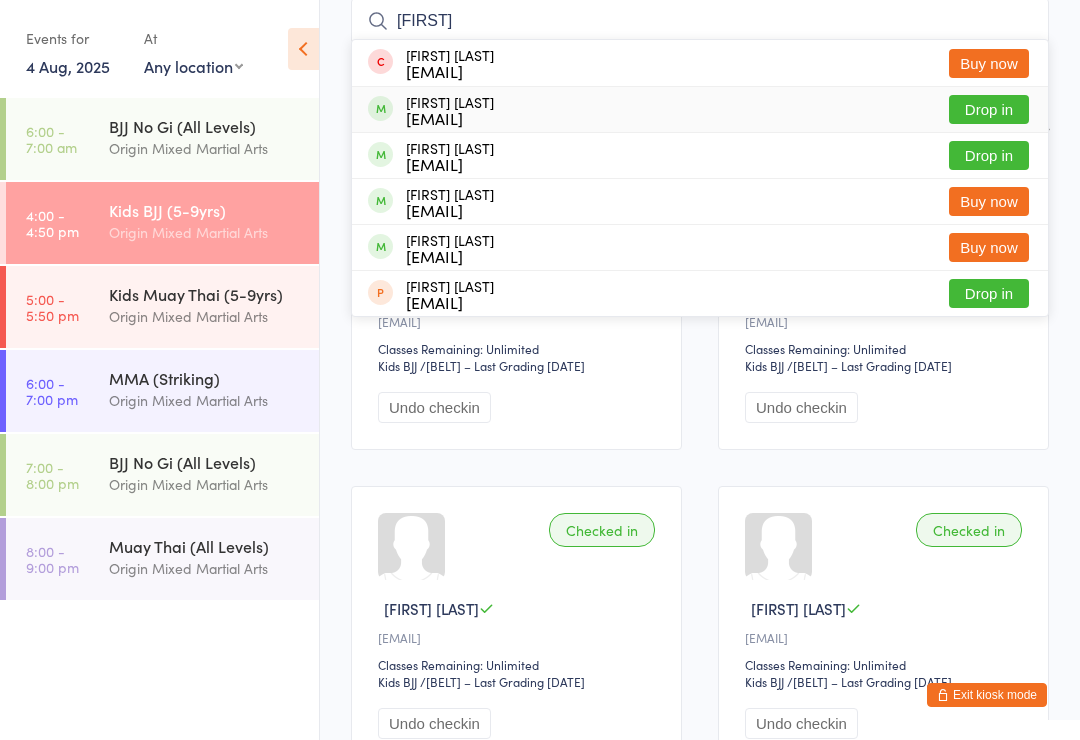 type on "[FIRST]" 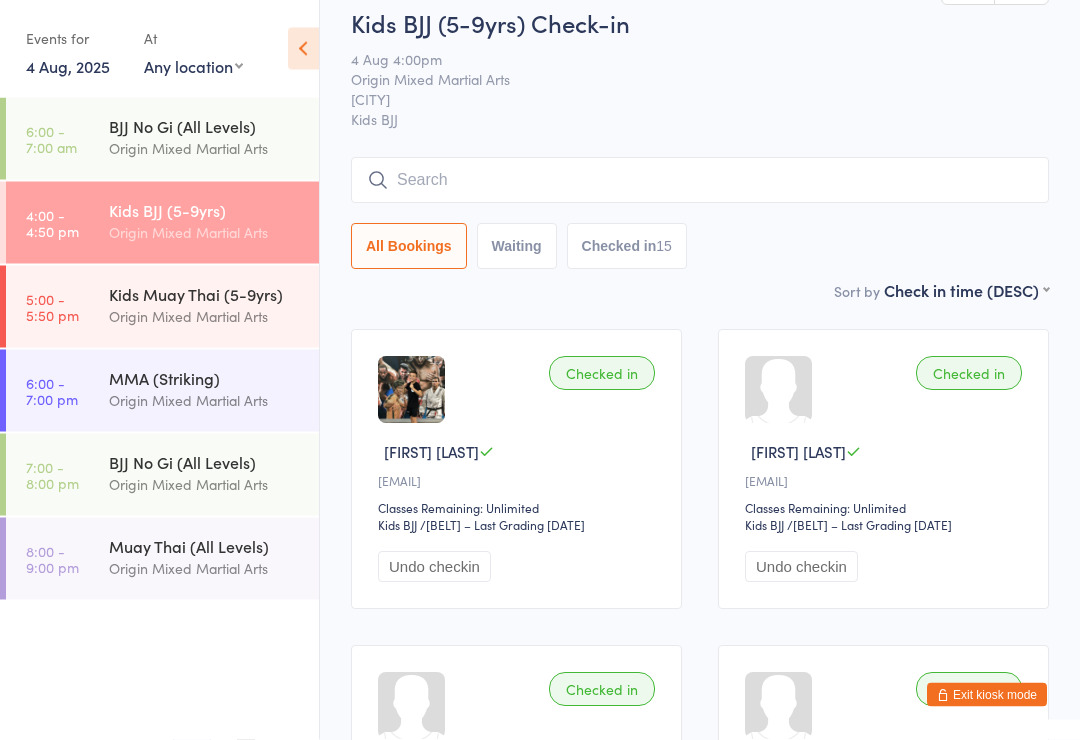 scroll, scrollTop: 0, scrollLeft: 0, axis: both 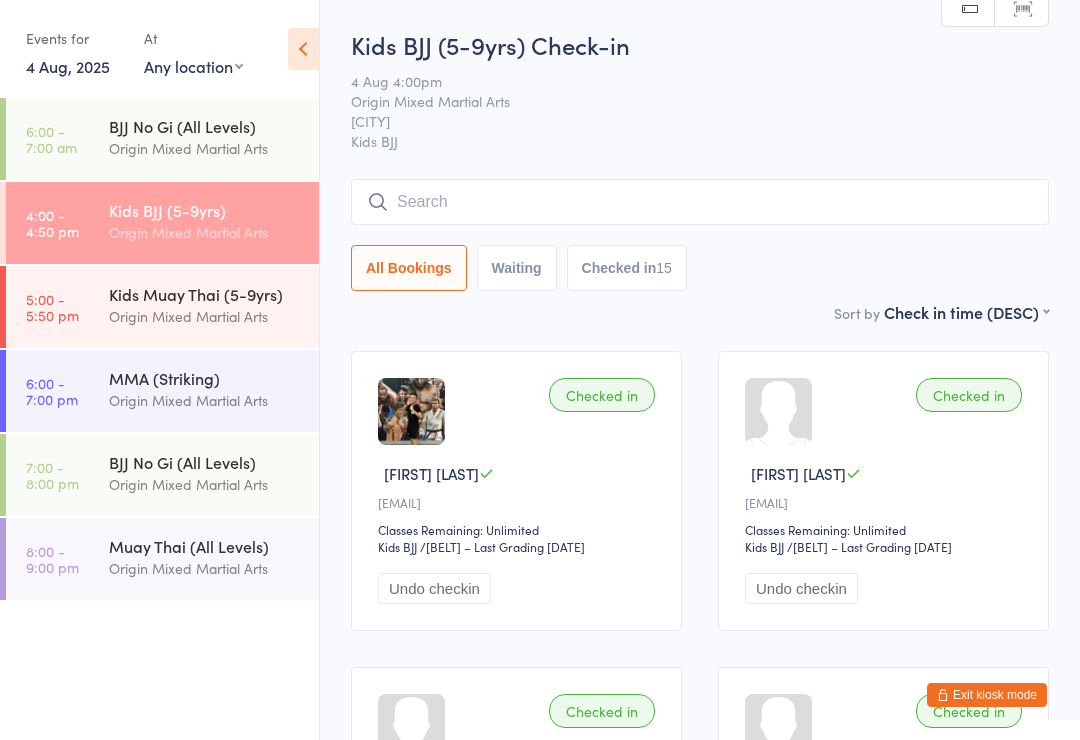click on "5:00 - 5:50 pm Kids Muay Thai (5-9yrs) Origin Mixed Martial Arts" at bounding box center (162, 307) 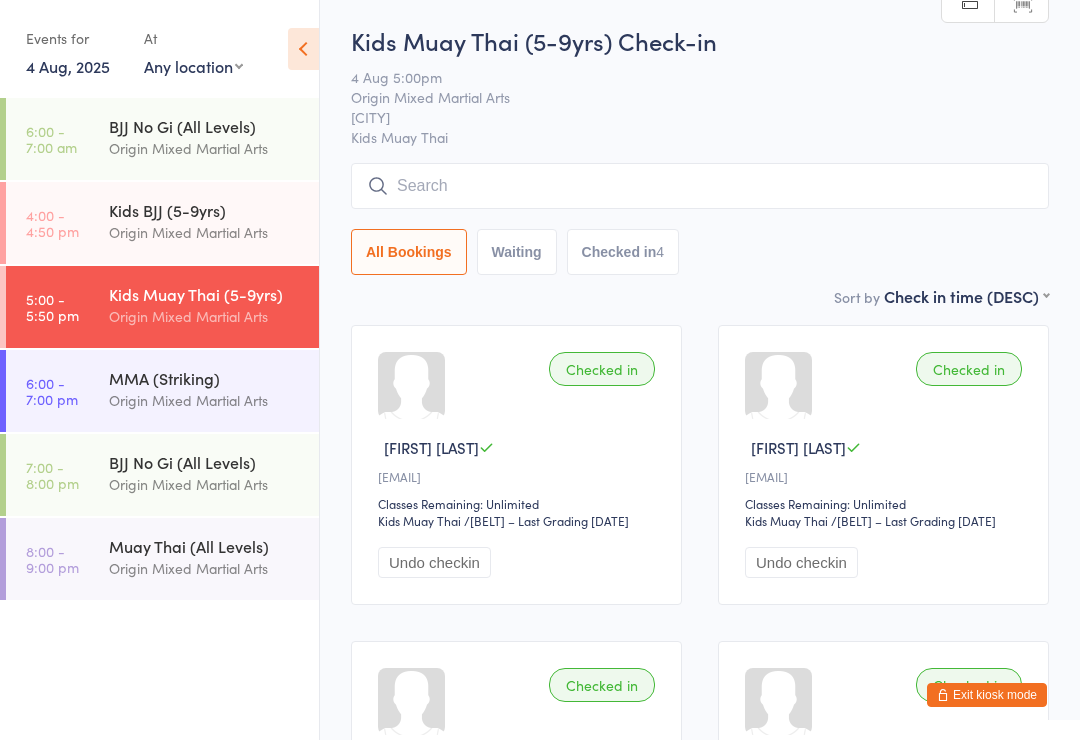scroll, scrollTop: 0, scrollLeft: 0, axis: both 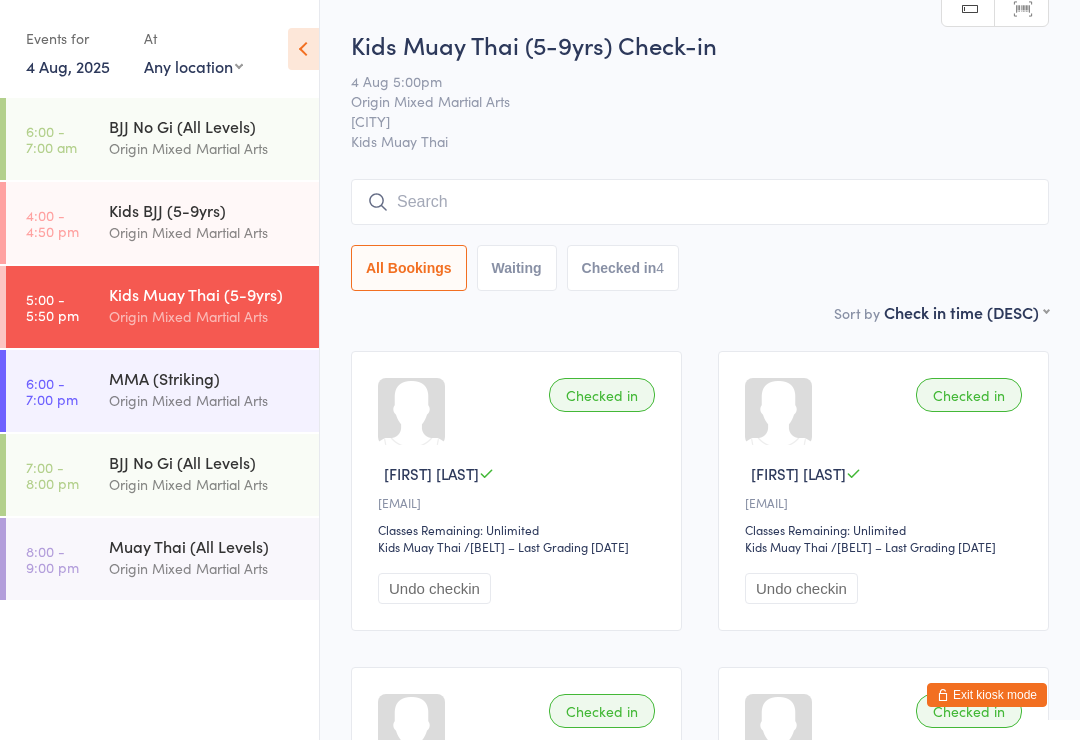 click at bounding box center (700, 202) 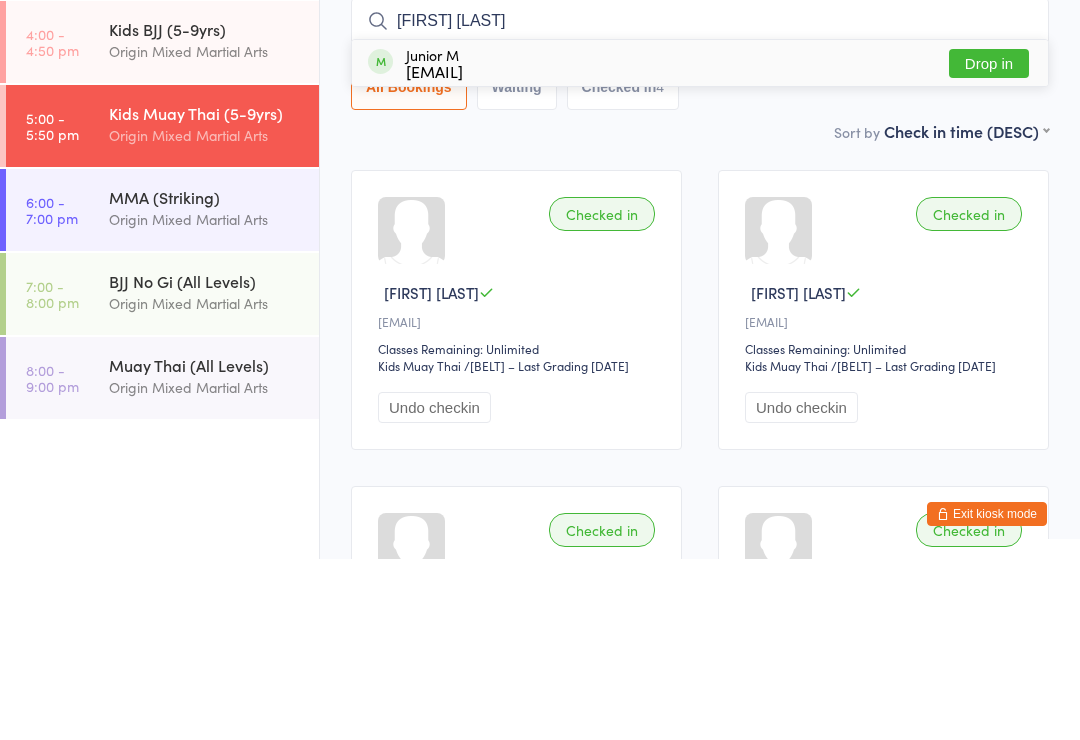 type on "[FIRST] [LAST]" 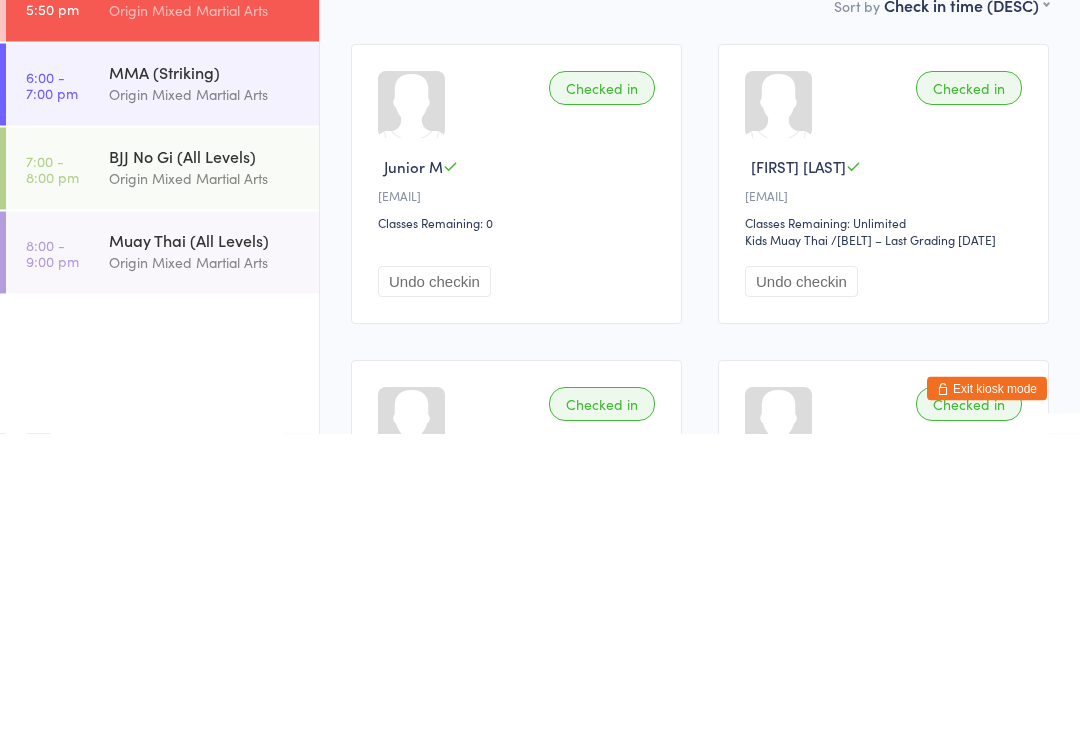 click on "Undo checkin" at bounding box center (434, 588) 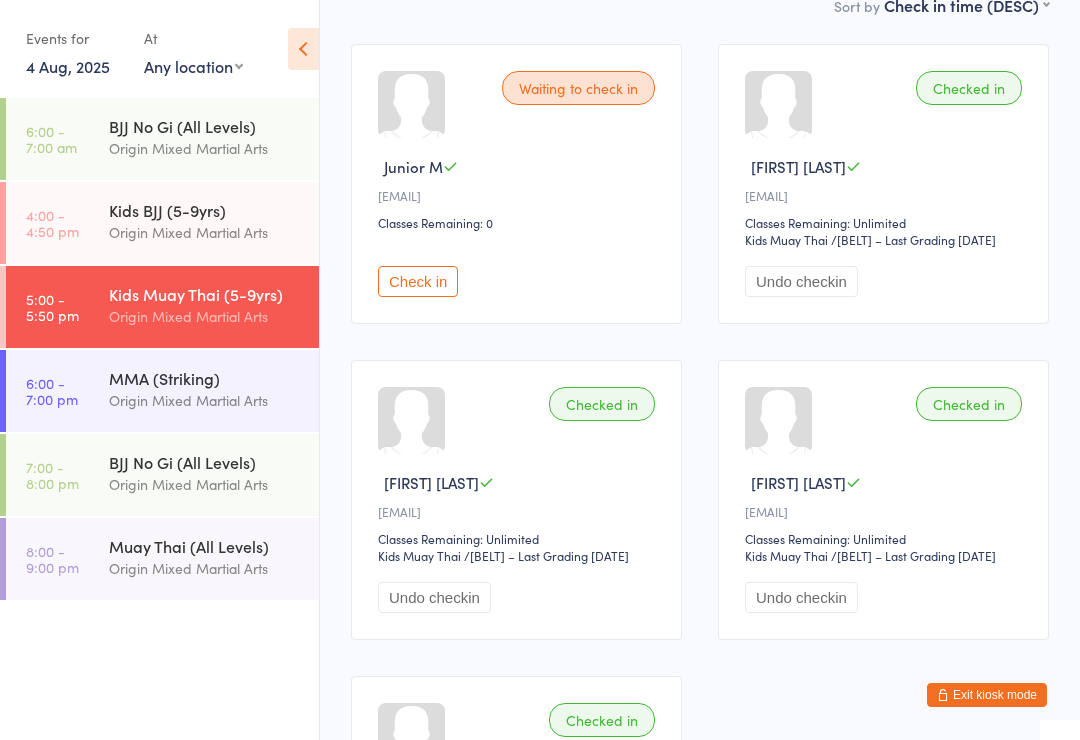 click on "Origin Mixed Martial Arts" at bounding box center [205, 400] 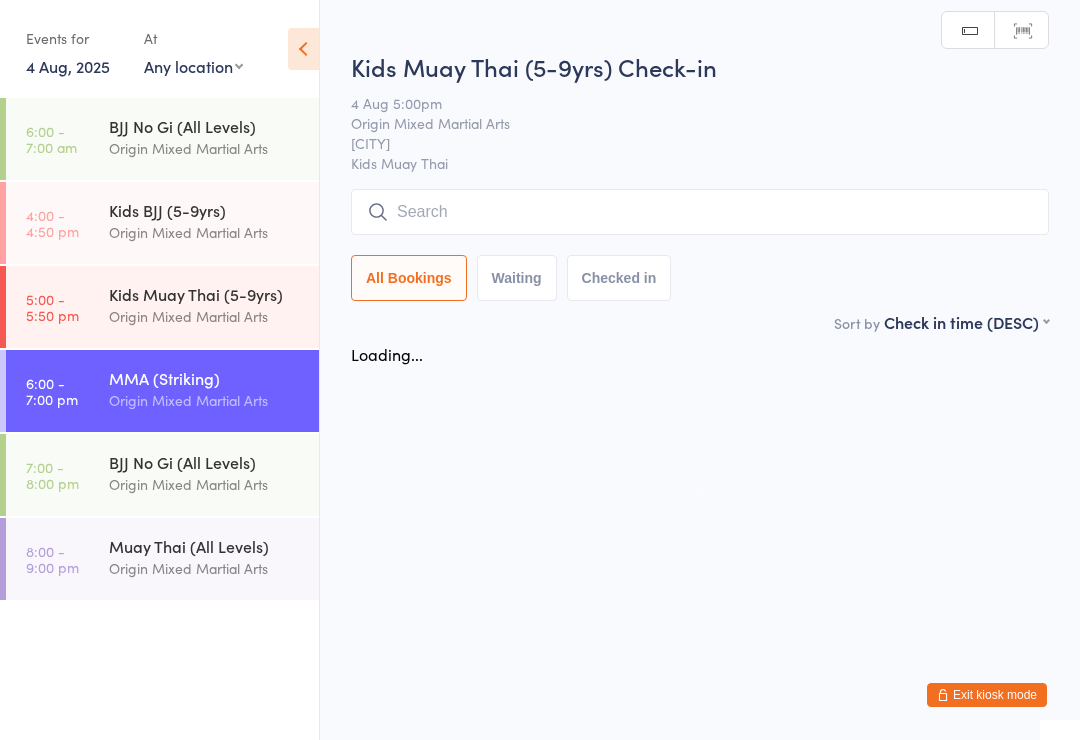click at bounding box center [700, 212] 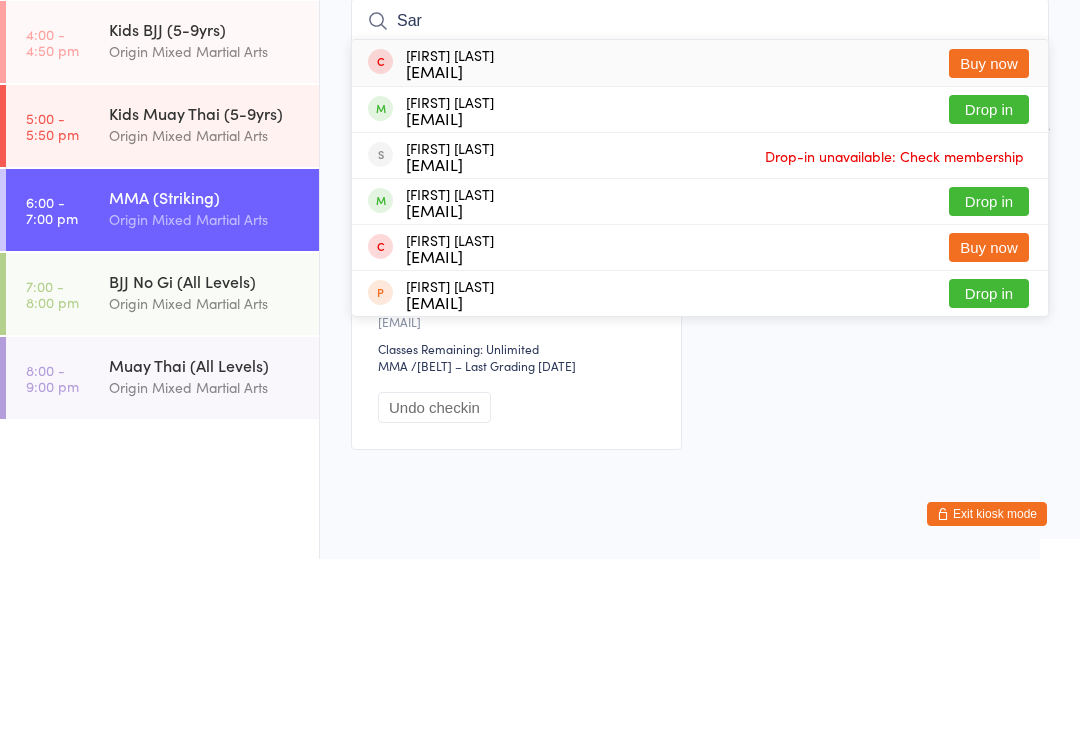 type on "Sar" 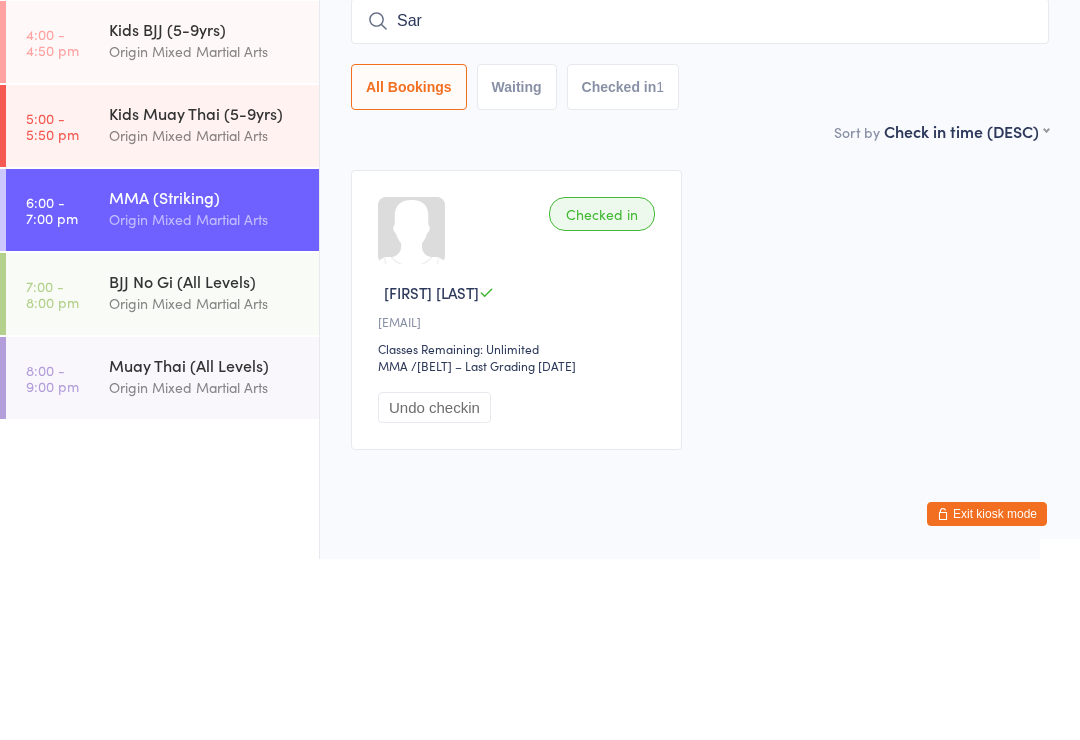 type 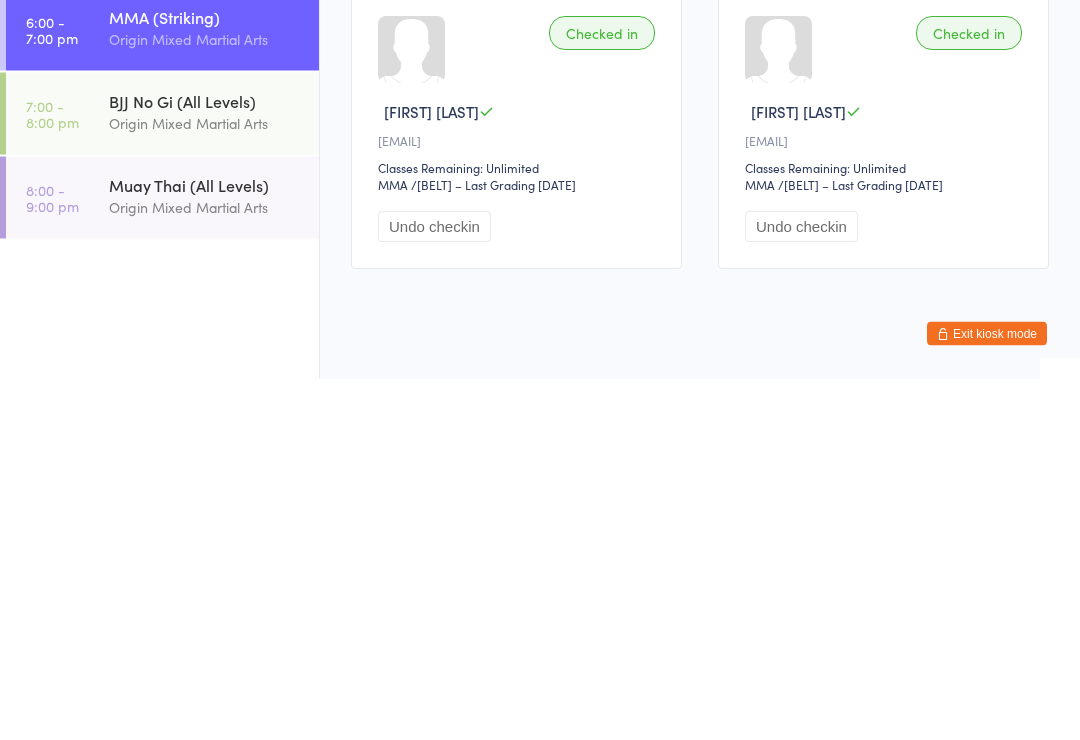 click on "Muay Thai (All Levels)" at bounding box center (205, 546) 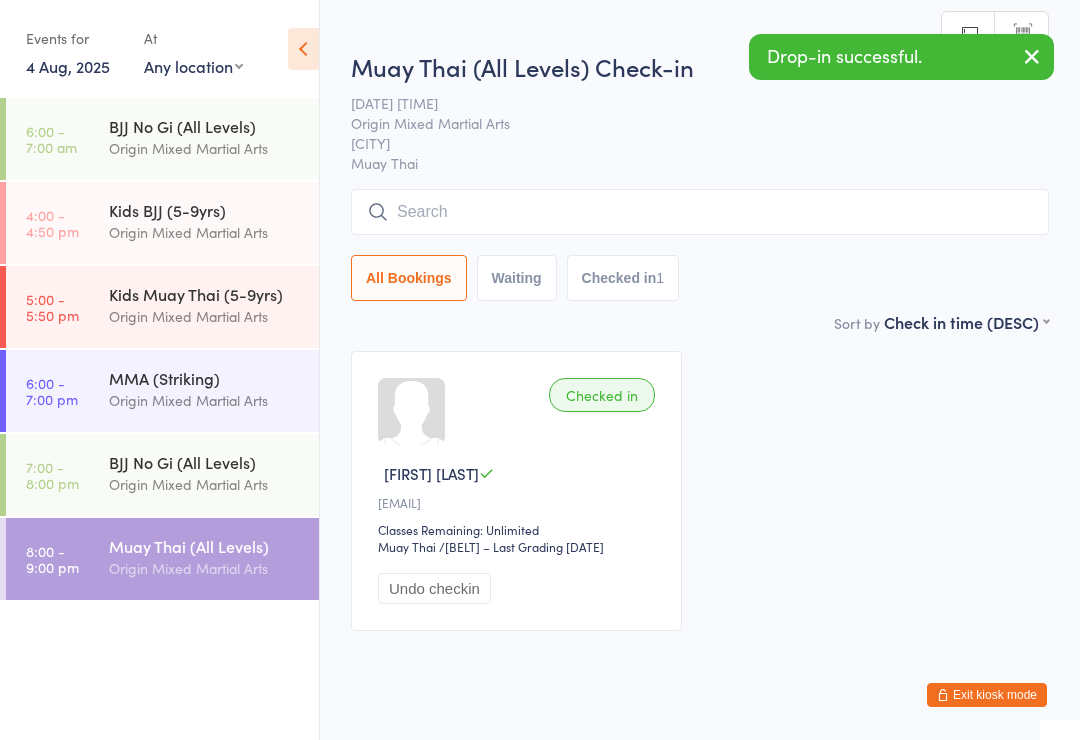 click on "BJJ No Gi (All Levels)" at bounding box center (205, 462) 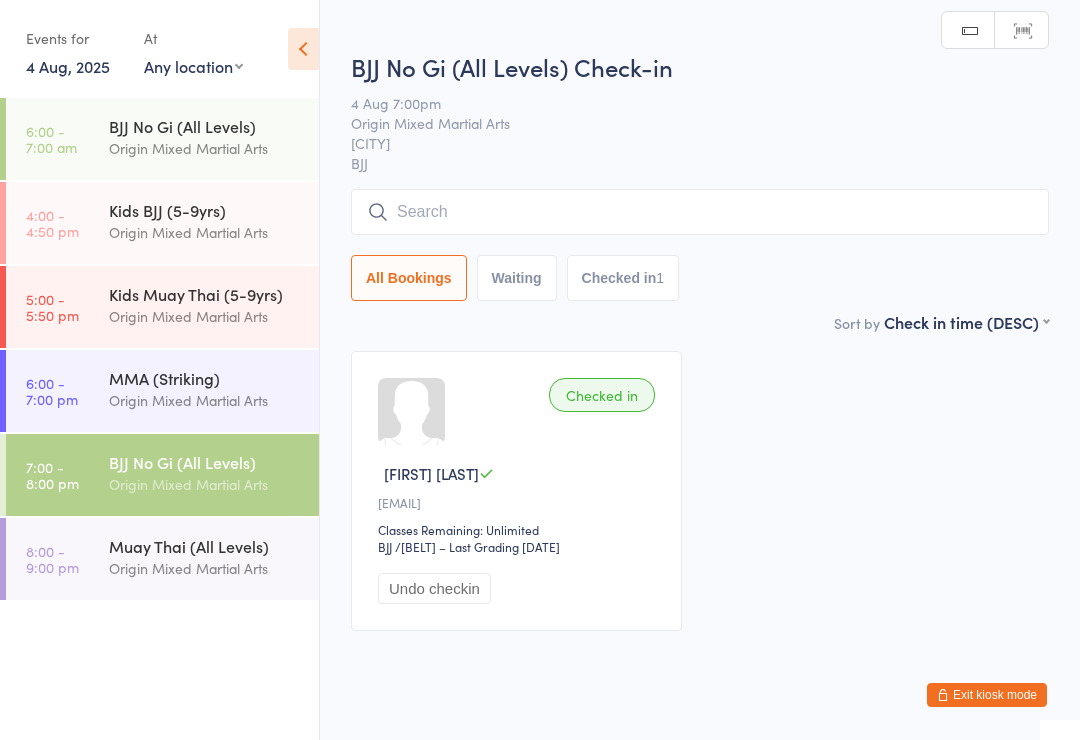 click on "MMA (Striking)" at bounding box center [205, 378] 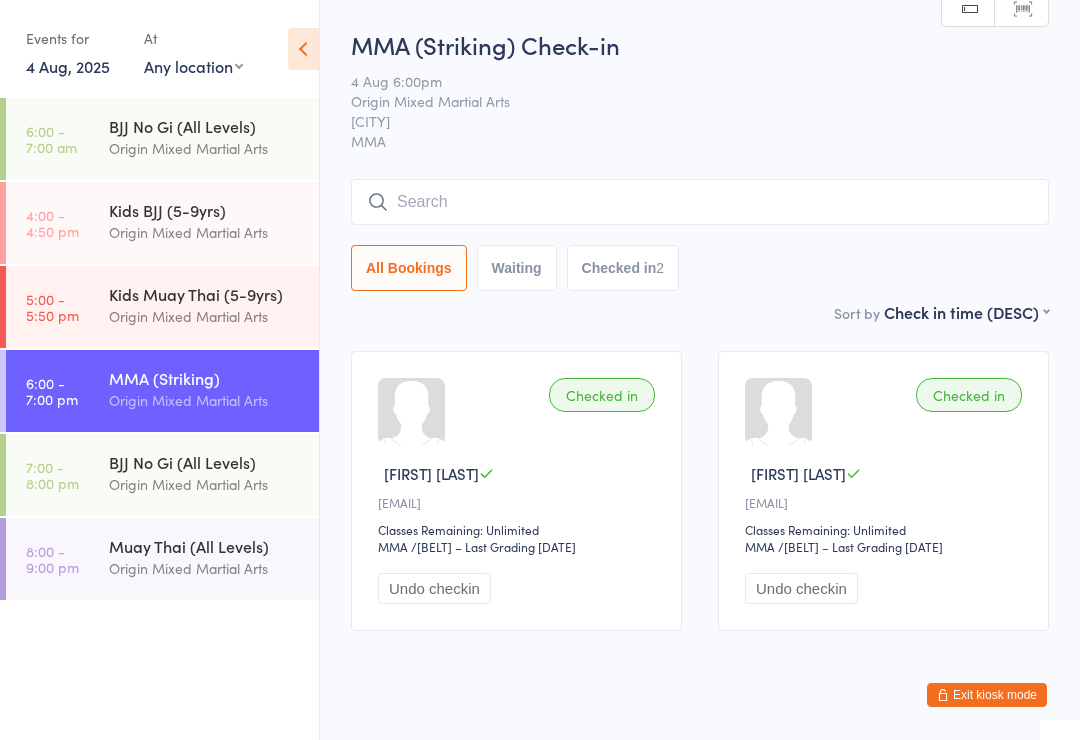click at bounding box center [700, 202] 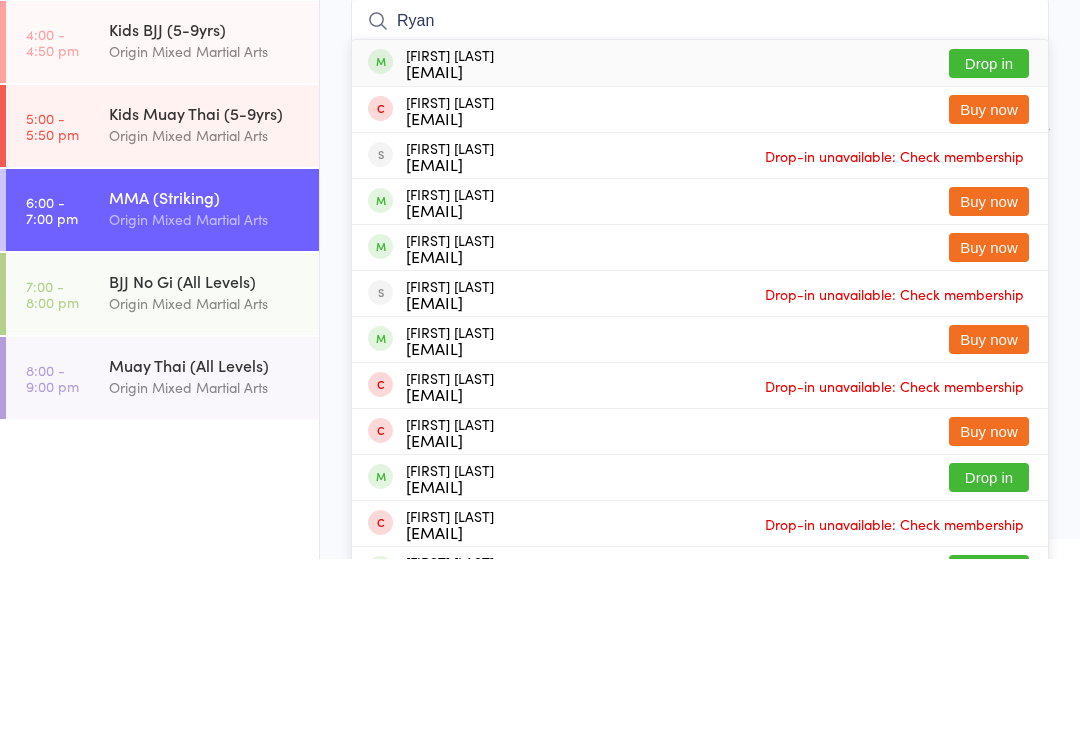 type on "Ryan" 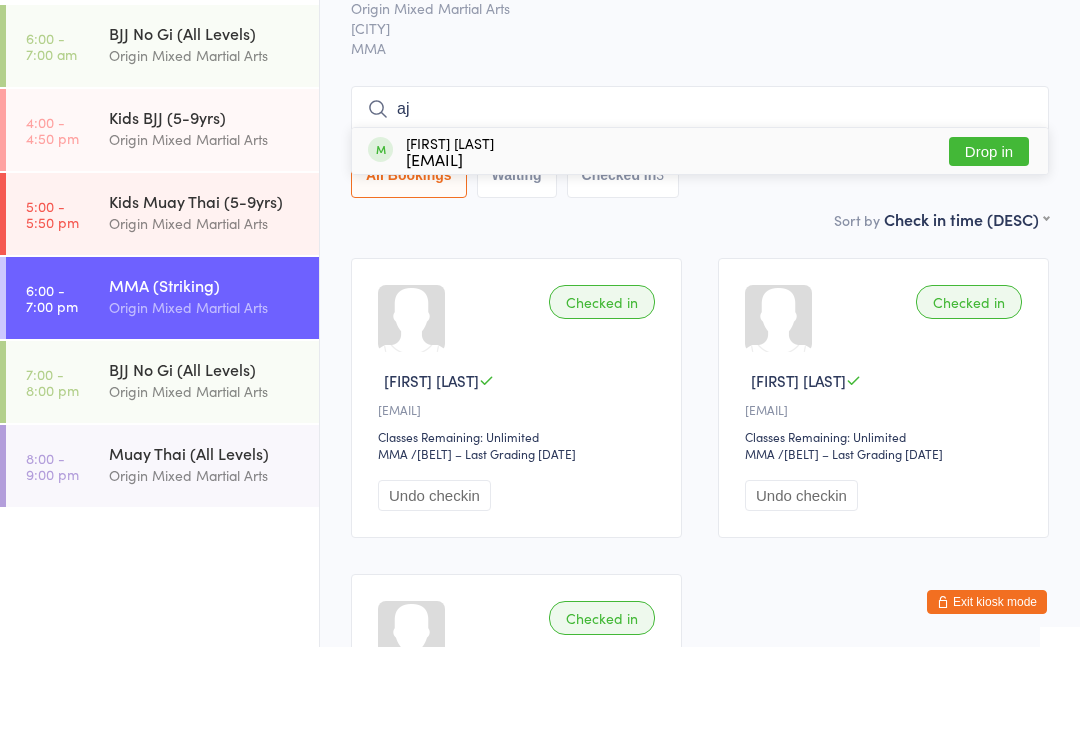 type on "aj" 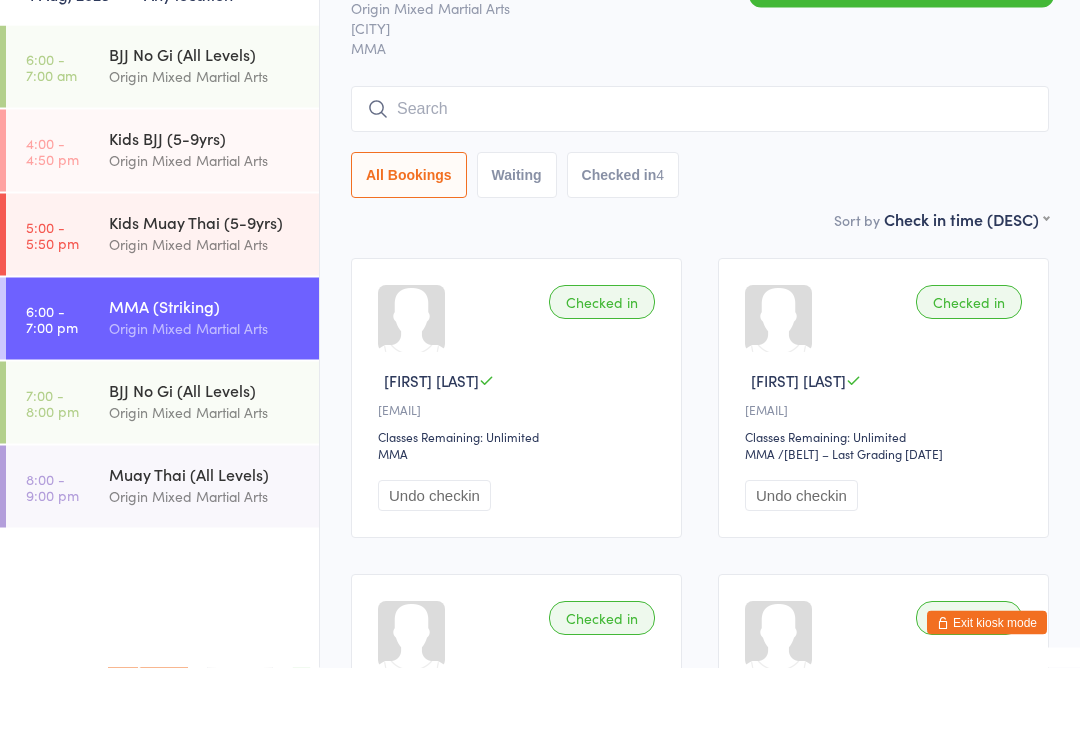 scroll, scrollTop: 0, scrollLeft: 0, axis: both 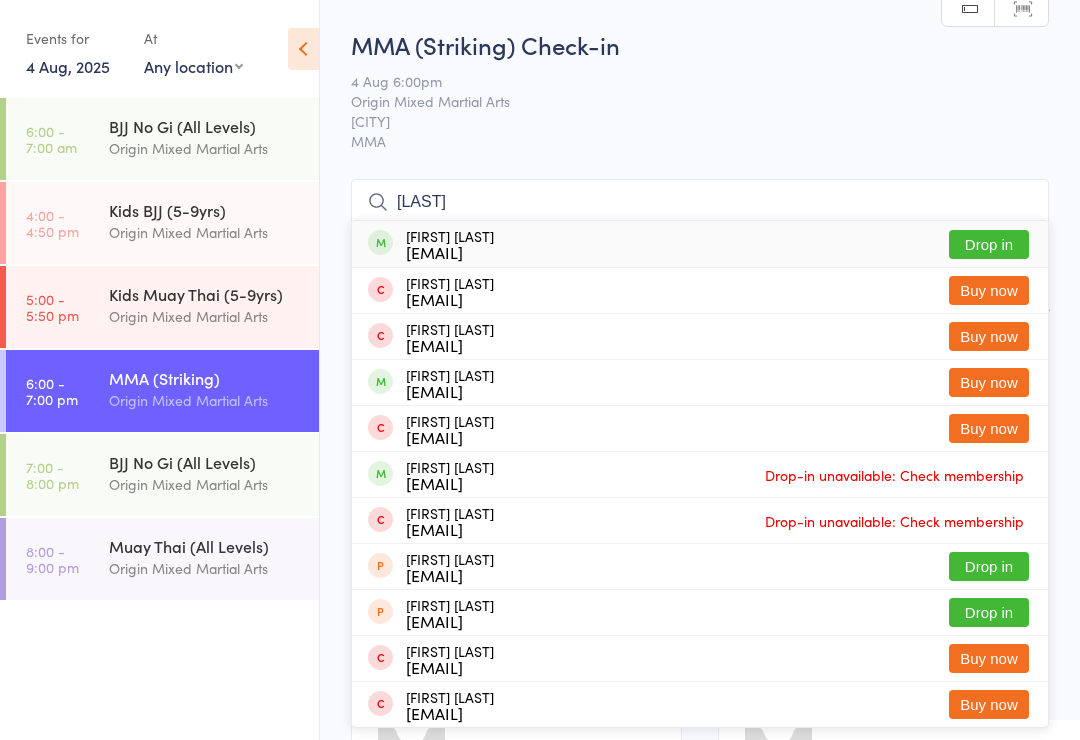 type on "jones" 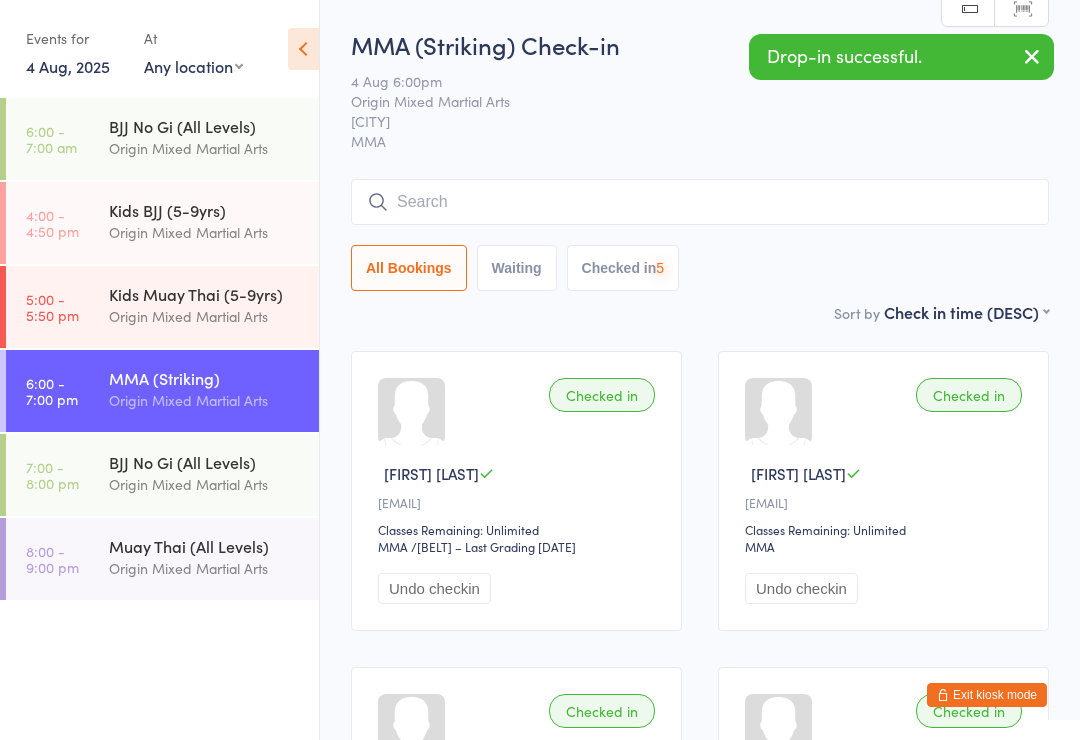 click on "BJJ No Gi (All Levels)" at bounding box center [205, 462] 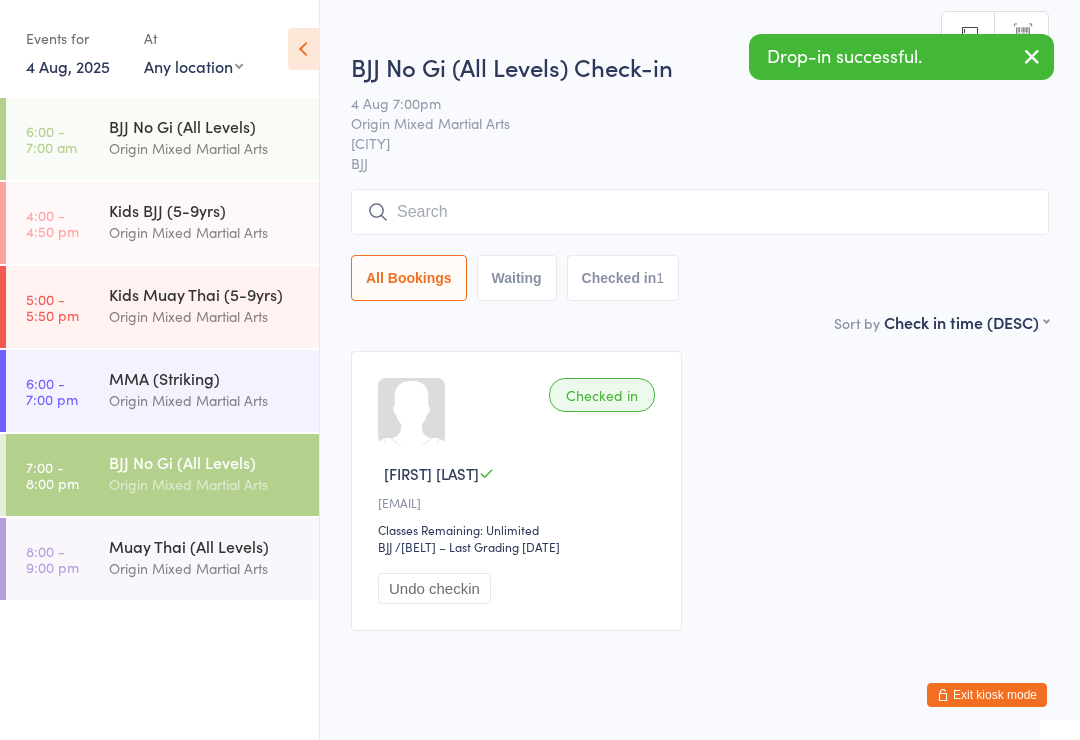 click at bounding box center [700, 212] 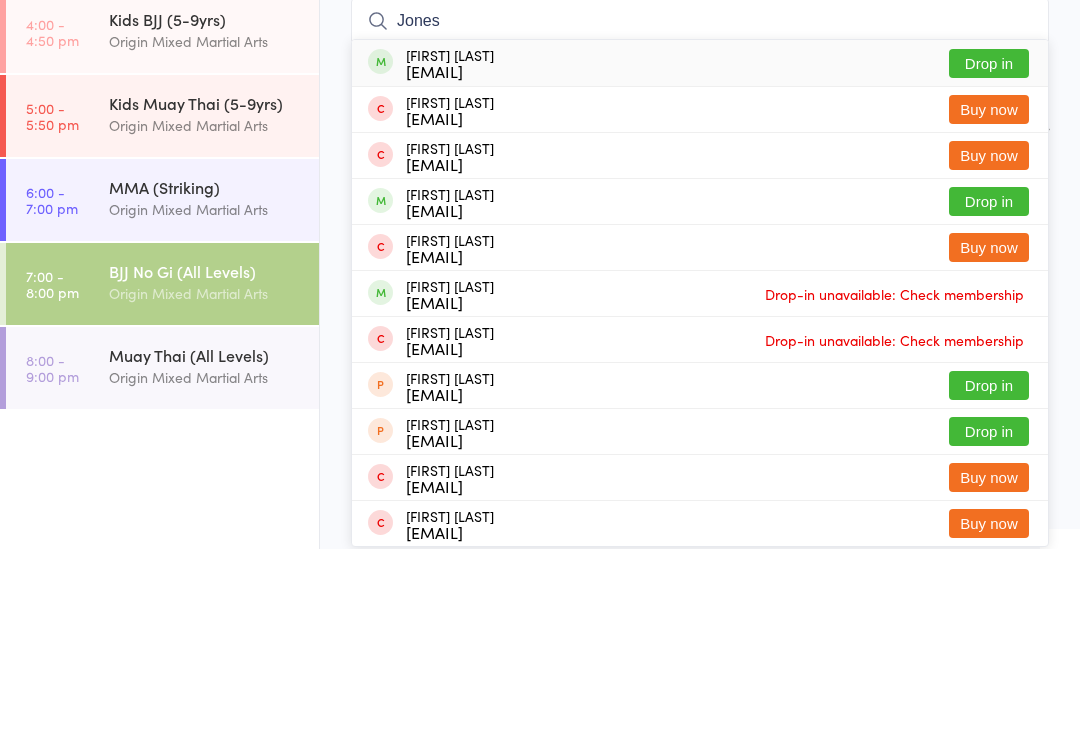 click on "Jones" at bounding box center (700, 212) 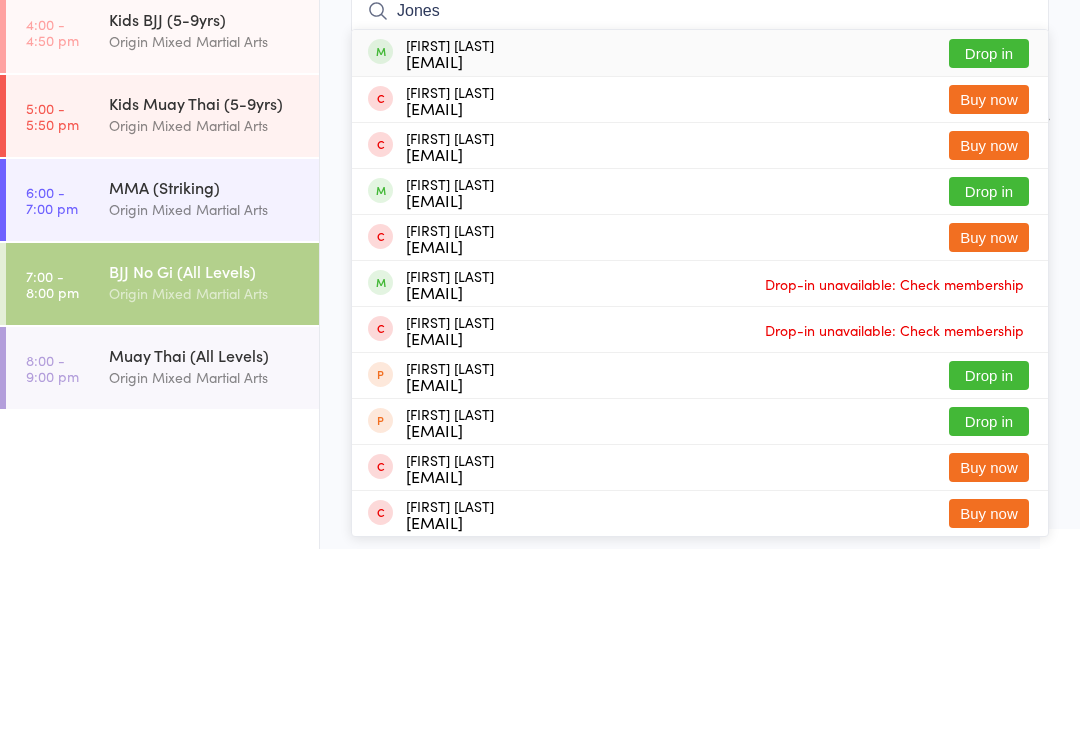 type on "Jones" 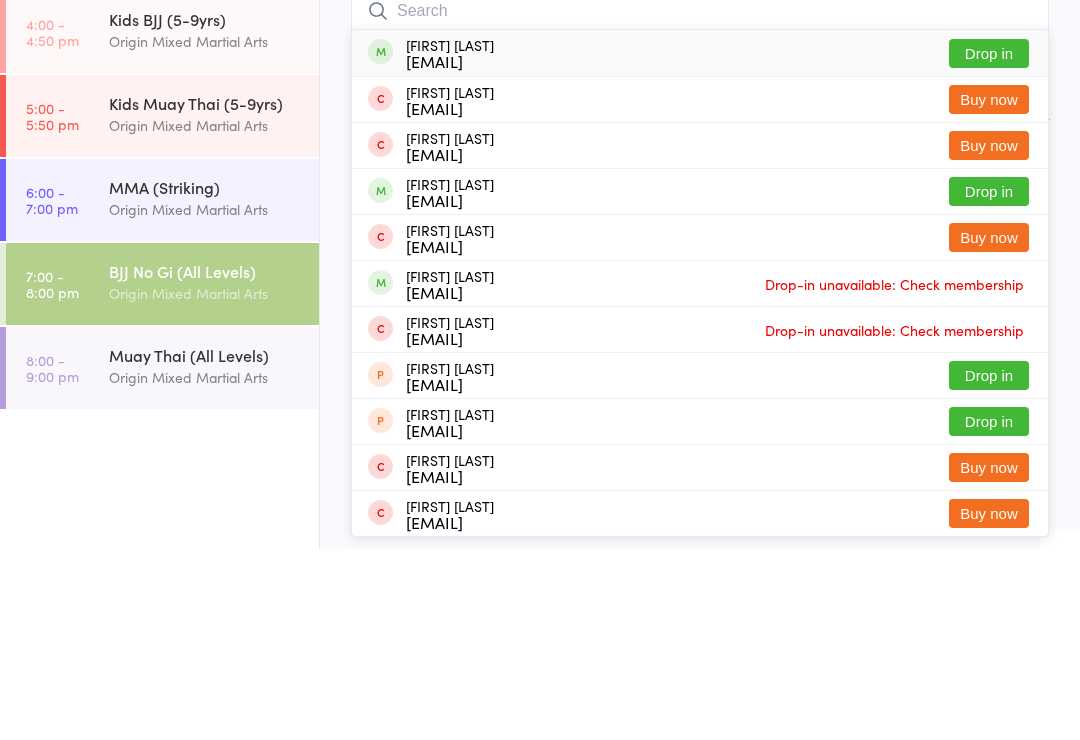 scroll, scrollTop: 56, scrollLeft: 0, axis: vertical 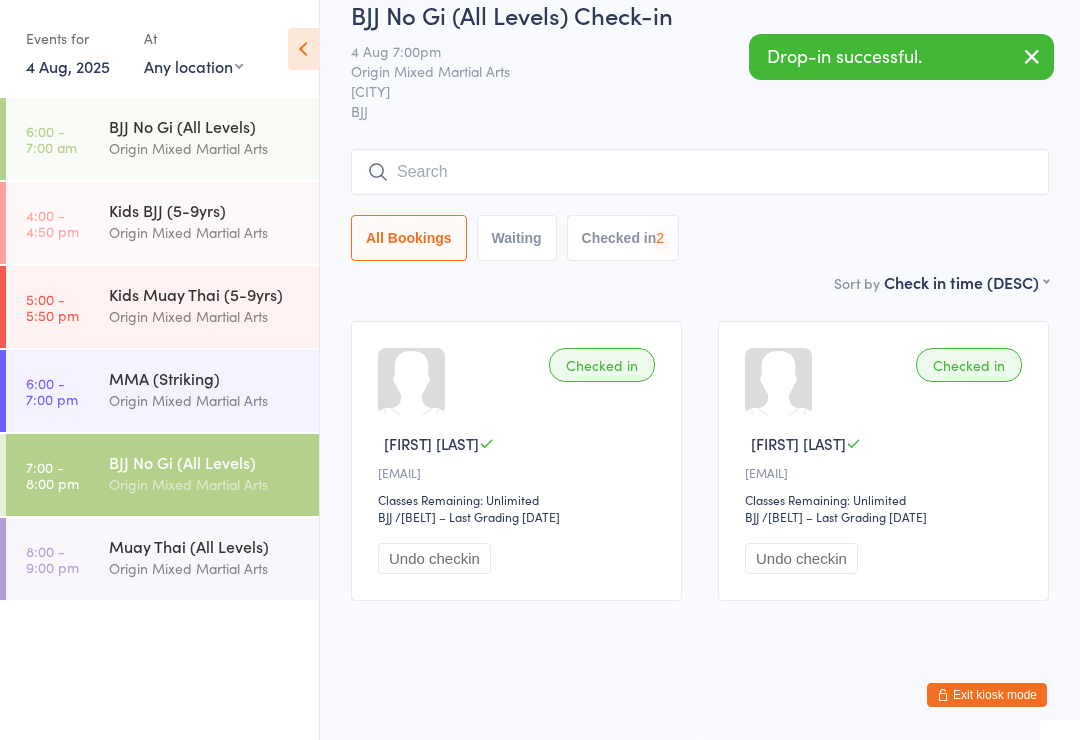 click on "Origin Mixed Martial Arts" at bounding box center (205, 400) 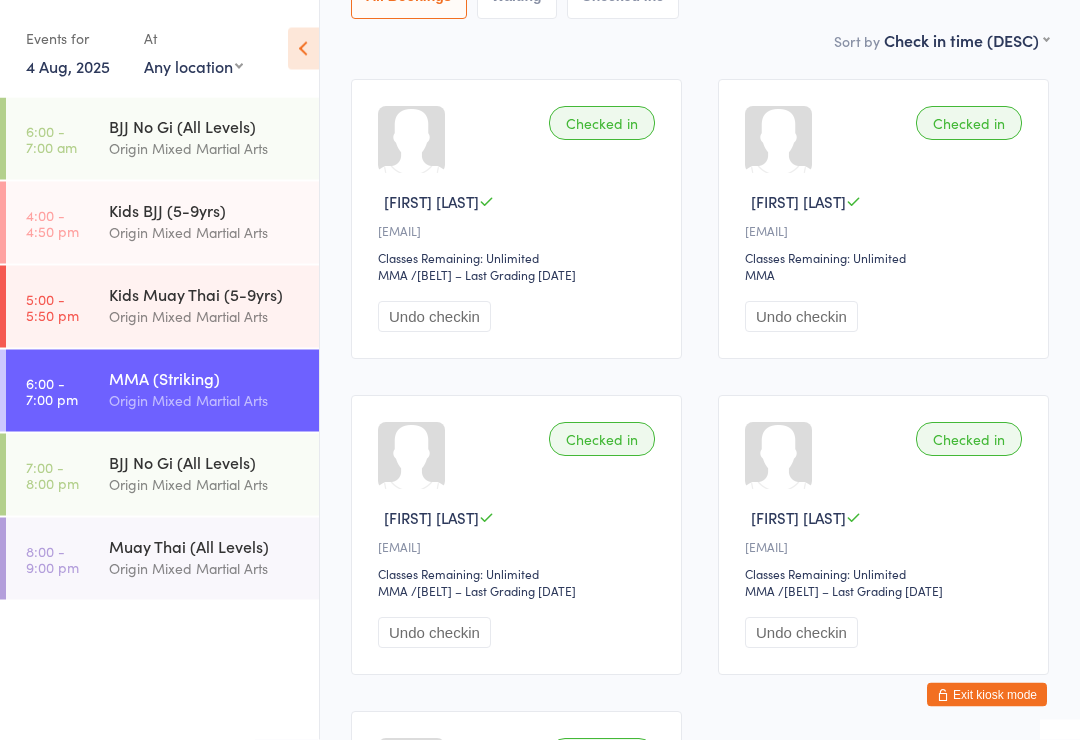 scroll, scrollTop: 0, scrollLeft: 0, axis: both 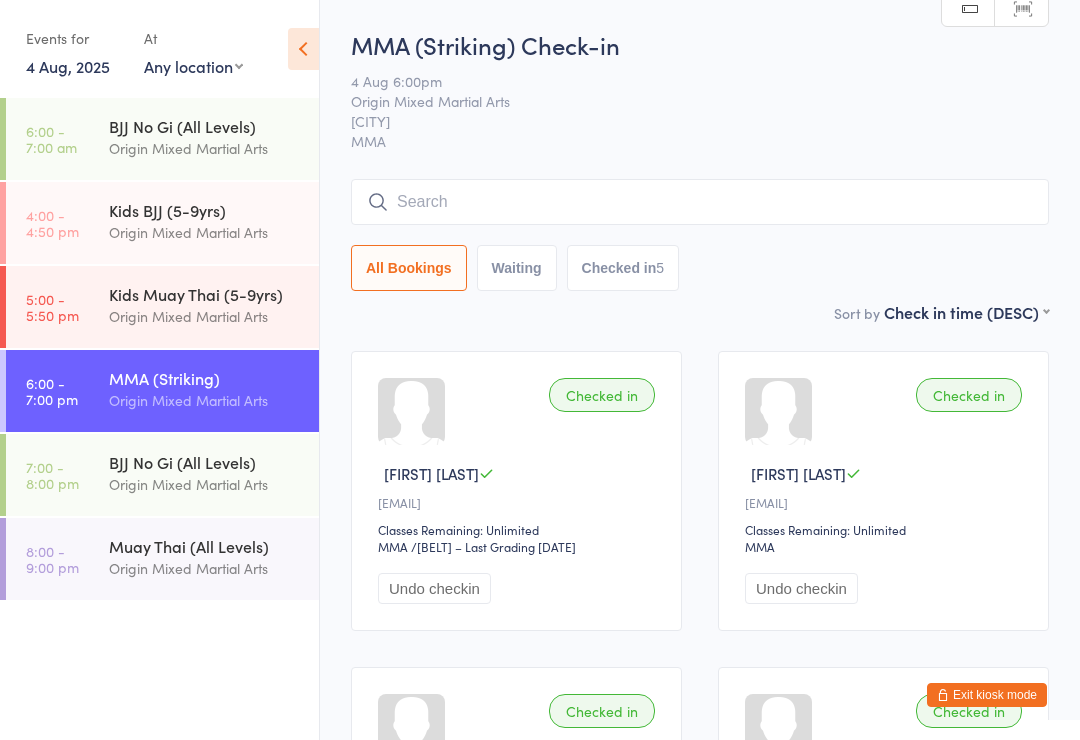 click at bounding box center (700, 202) 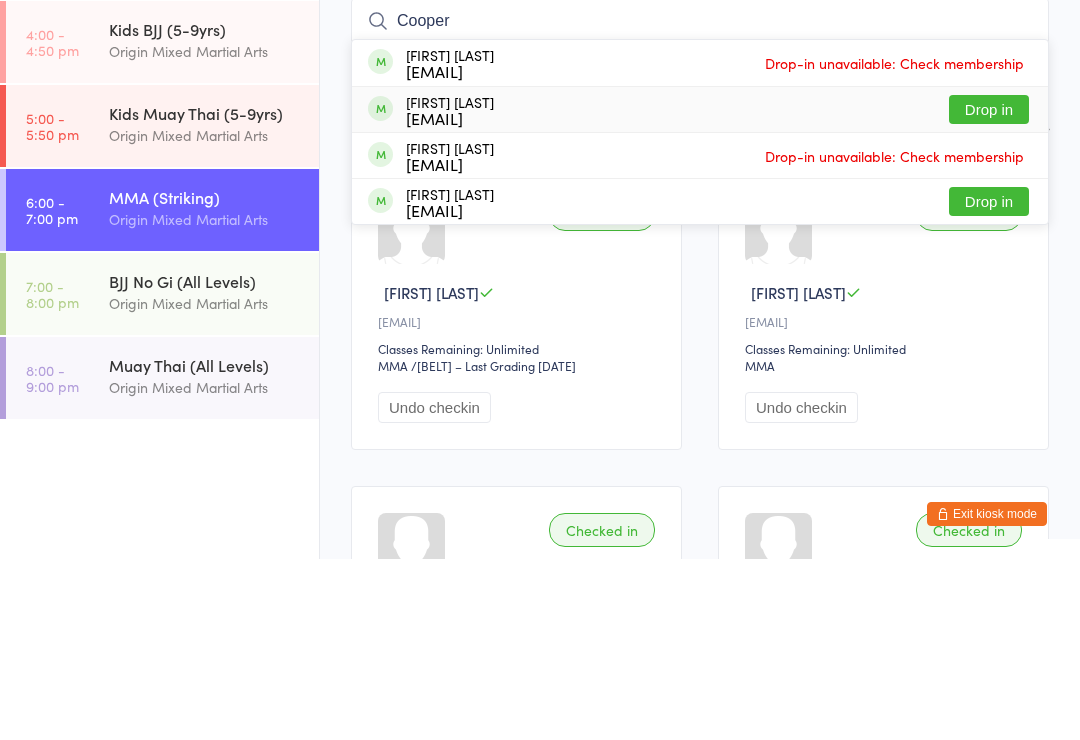 type on "Cooper" 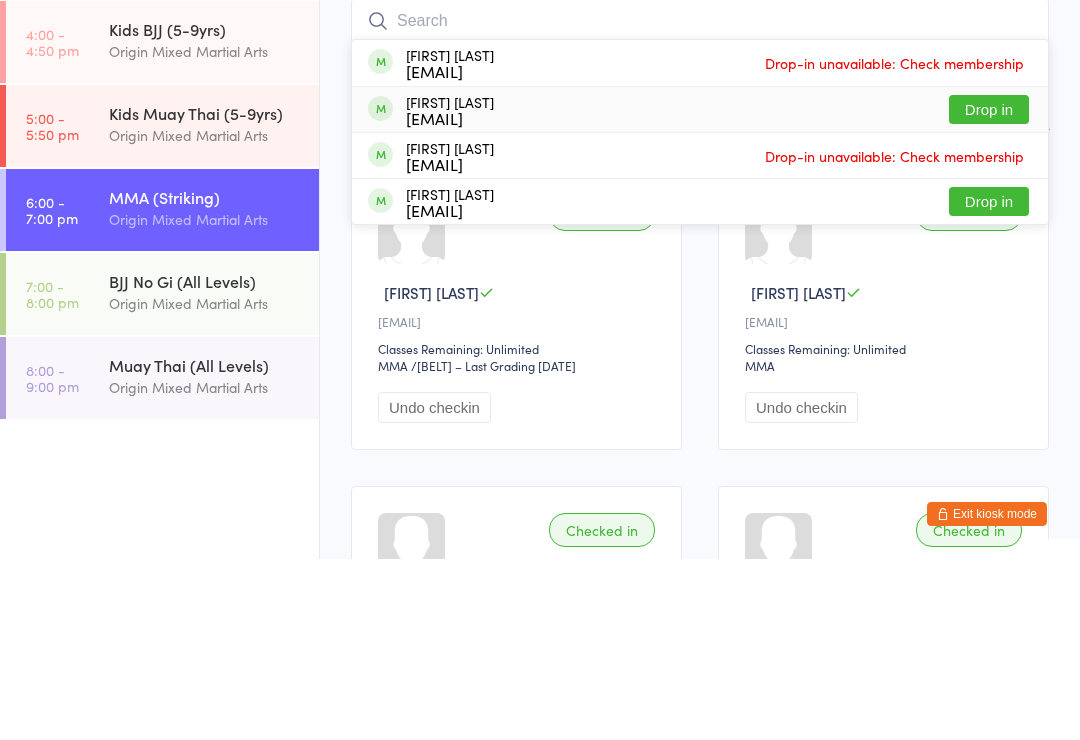 scroll, scrollTop: 181, scrollLeft: 0, axis: vertical 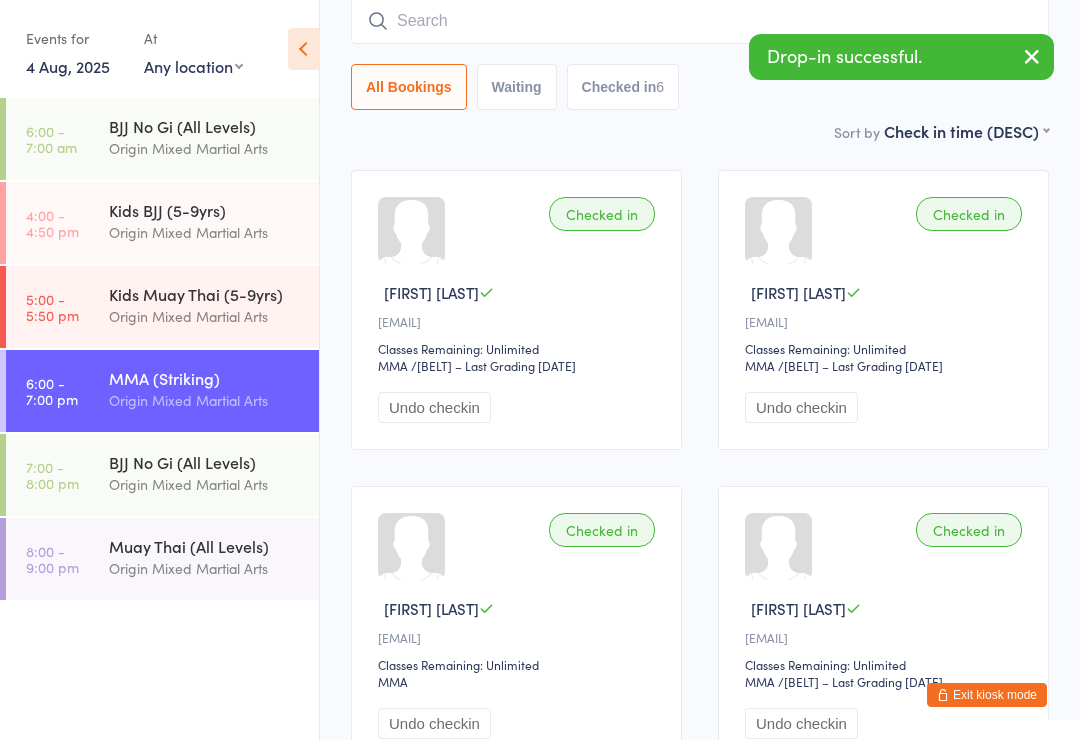 click on "Origin Mixed Martial Arts" at bounding box center (205, 484) 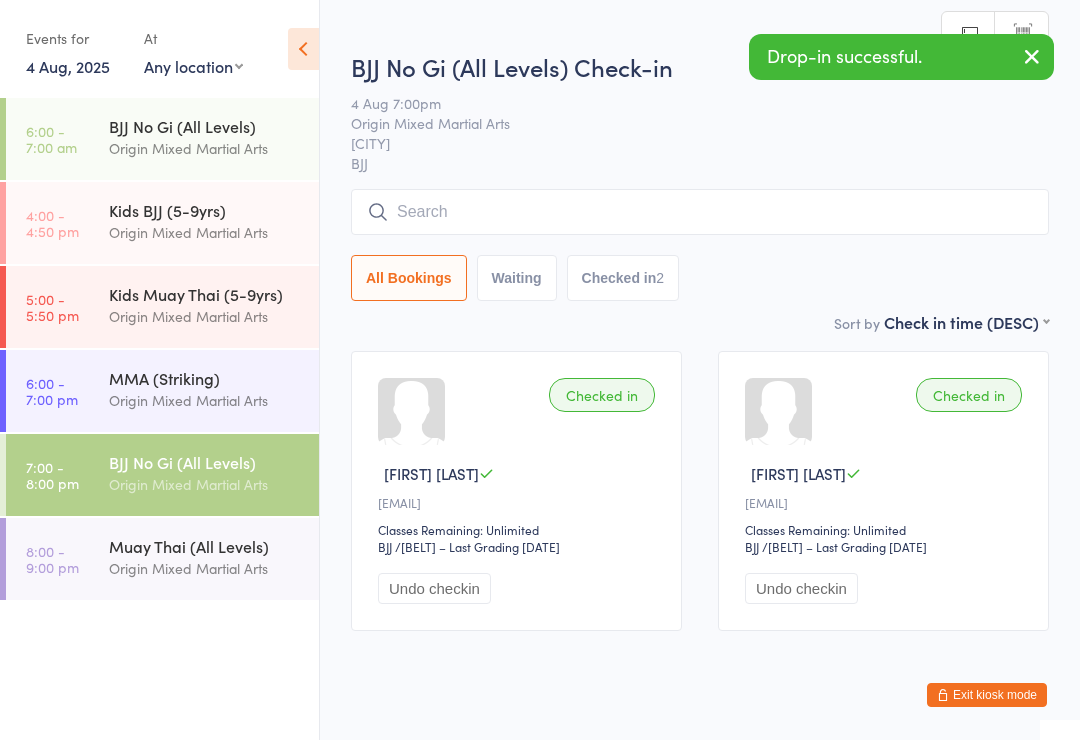 click at bounding box center (700, 212) 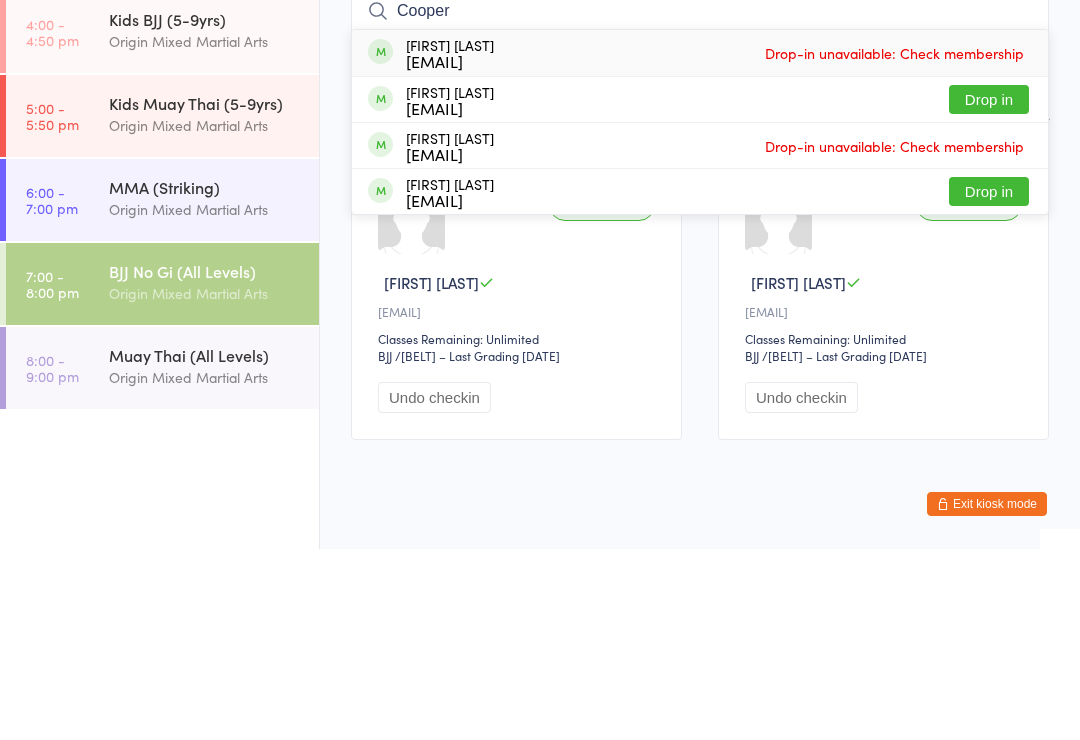 type on "Cooper" 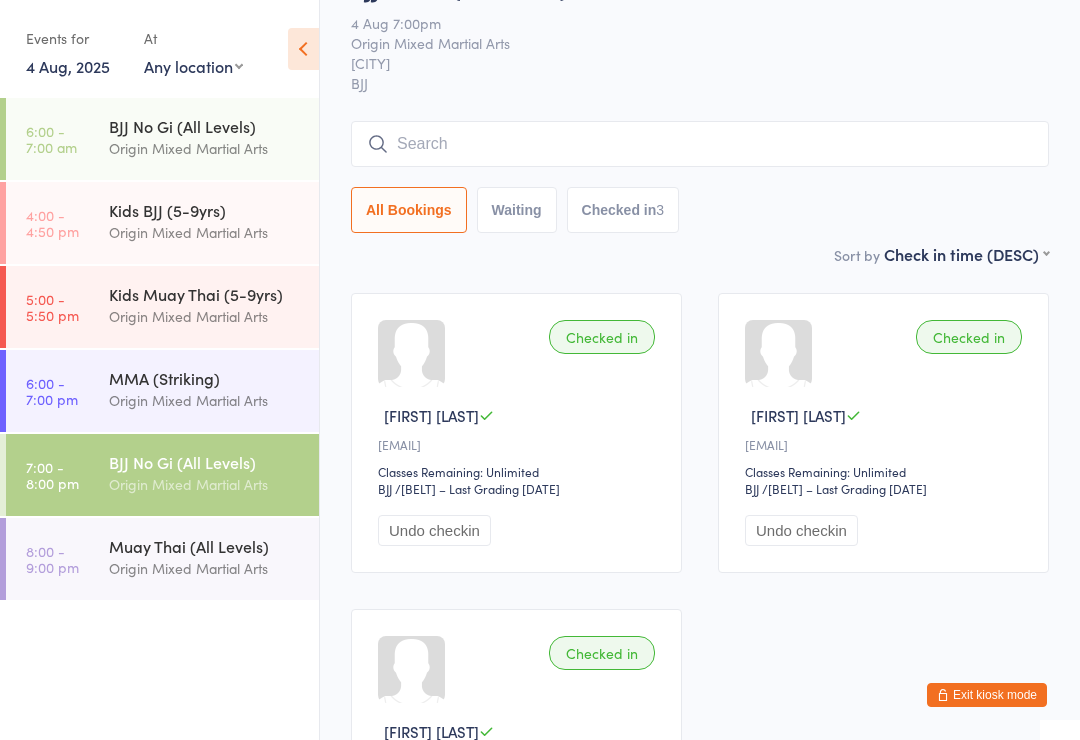 scroll, scrollTop: 57, scrollLeft: 0, axis: vertical 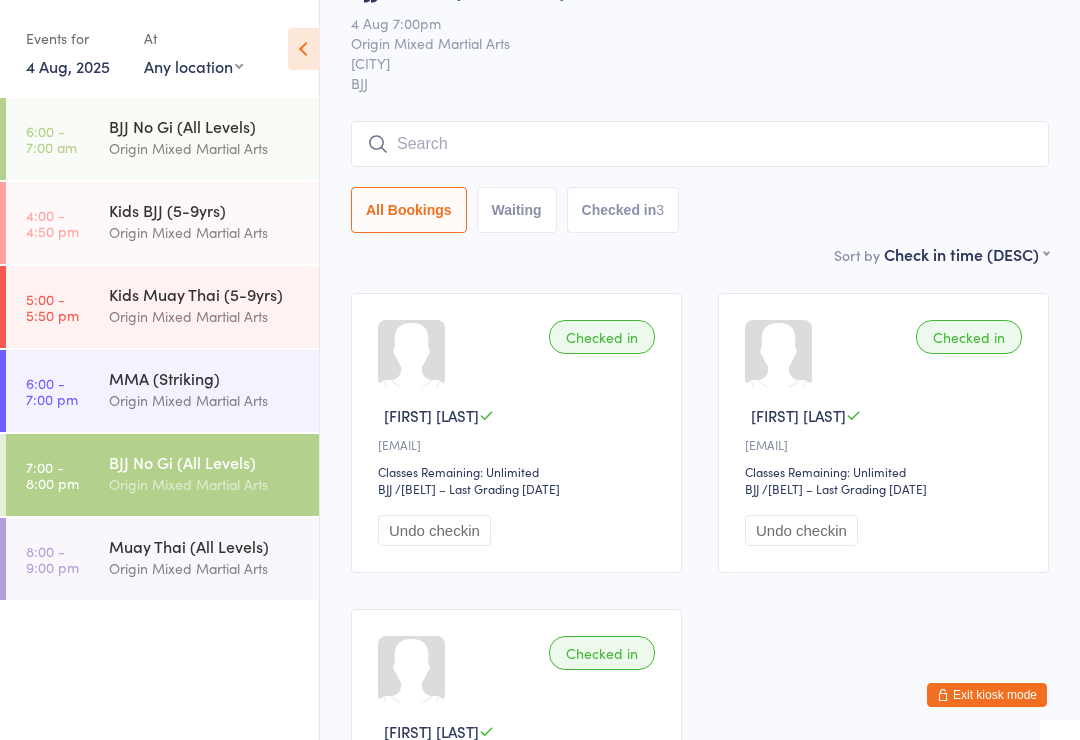 click on "MMA (Striking)" at bounding box center [205, 378] 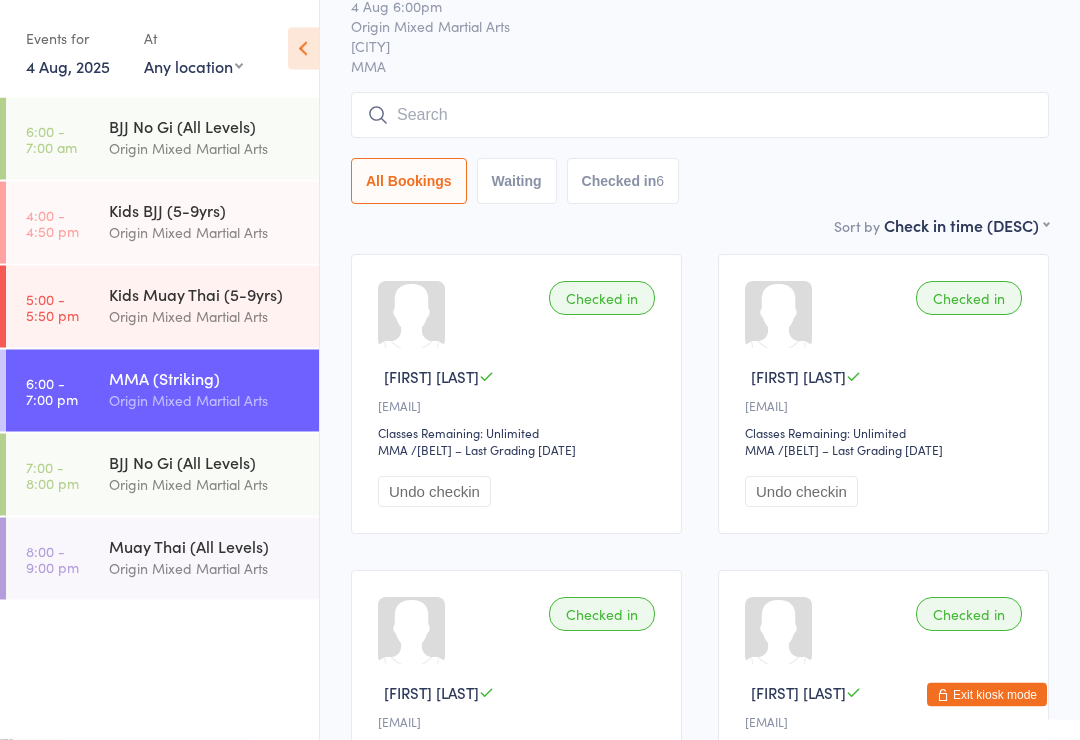 scroll, scrollTop: 97, scrollLeft: 0, axis: vertical 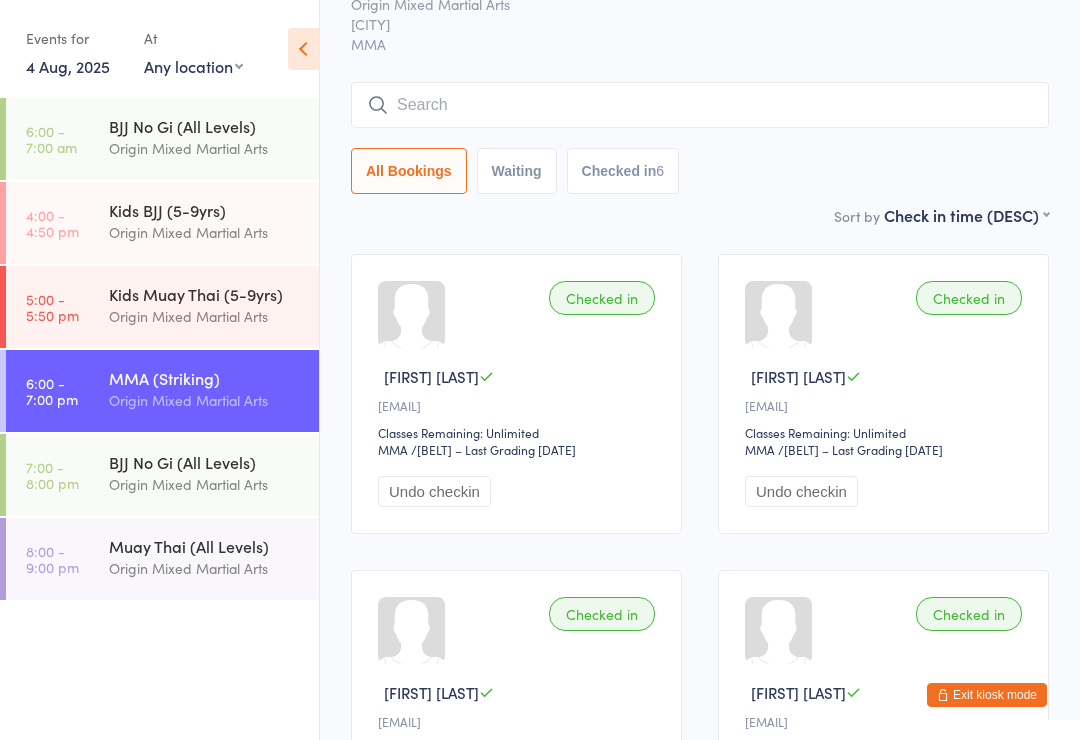 click on "Exit kiosk mode" at bounding box center (987, 695) 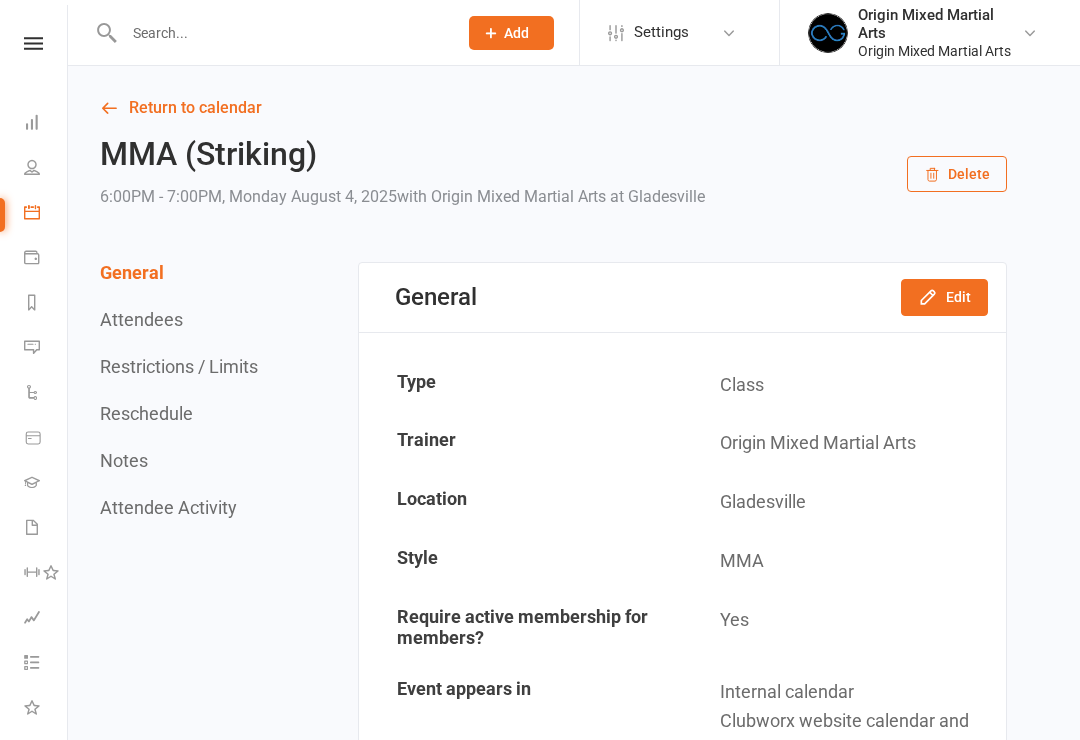 scroll, scrollTop: 0, scrollLeft: 0, axis: both 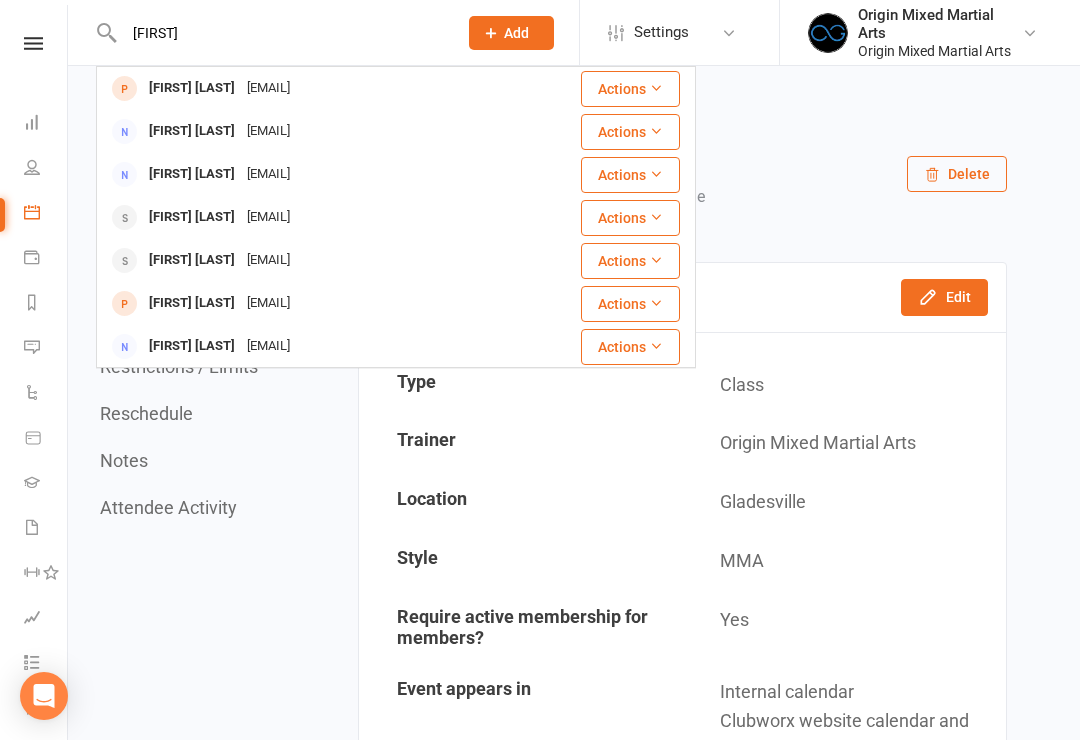 type on "[FIRST]" 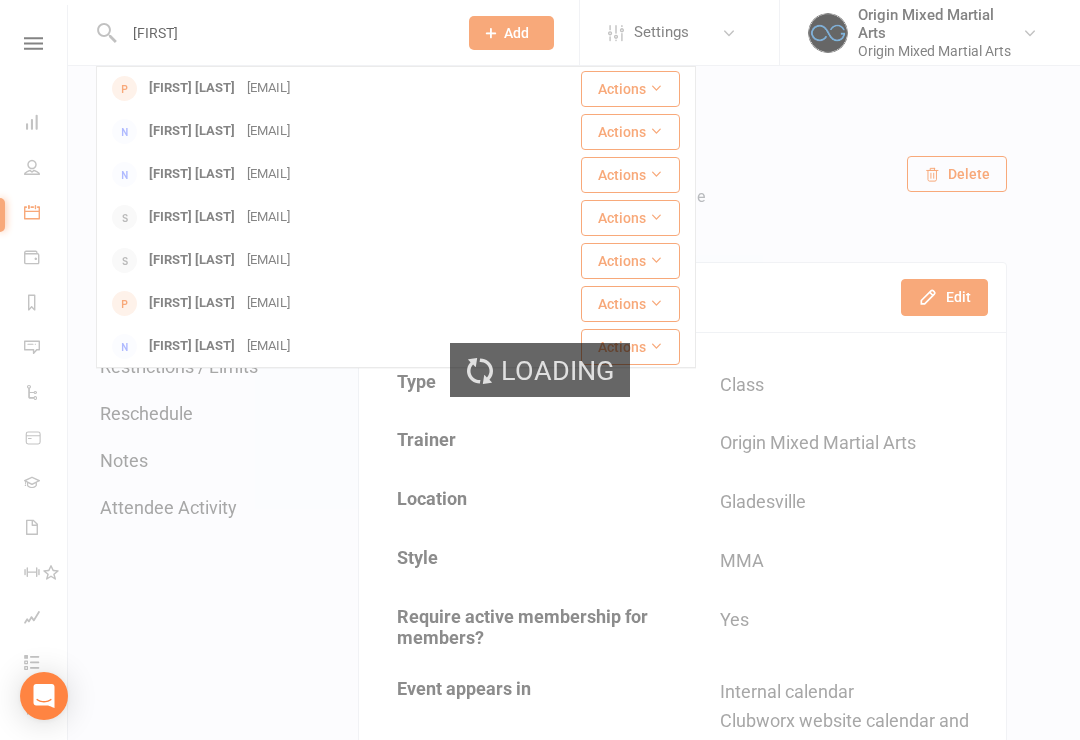 type 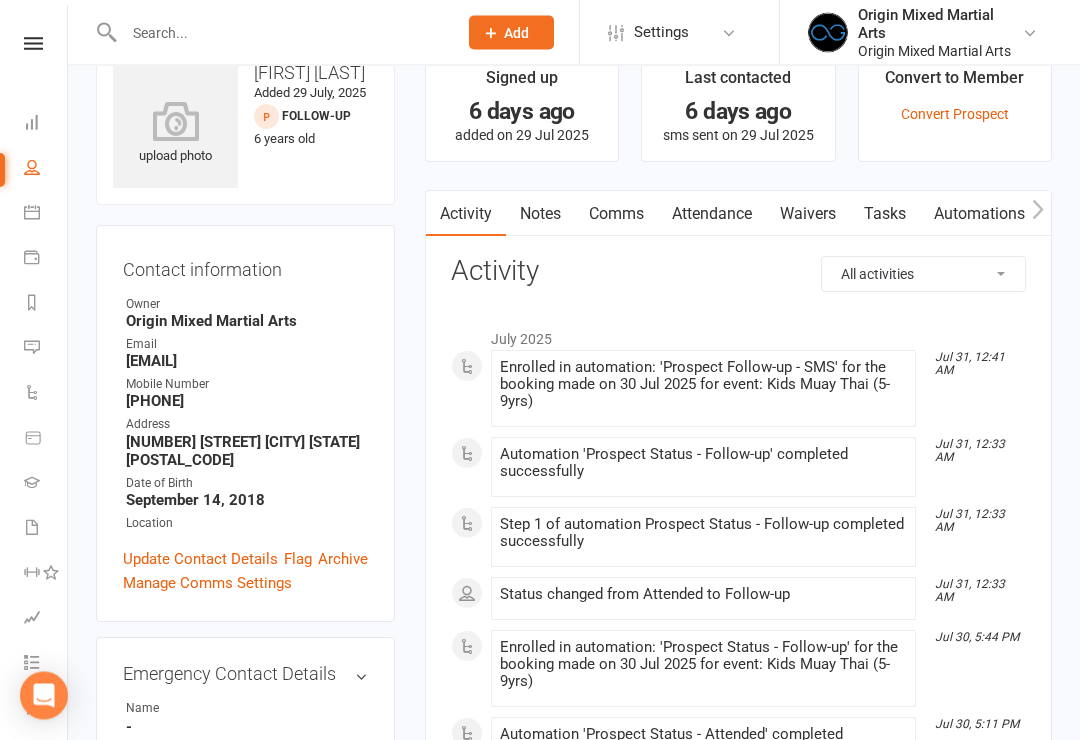 scroll, scrollTop: 0, scrollLeft: 0, axis: both 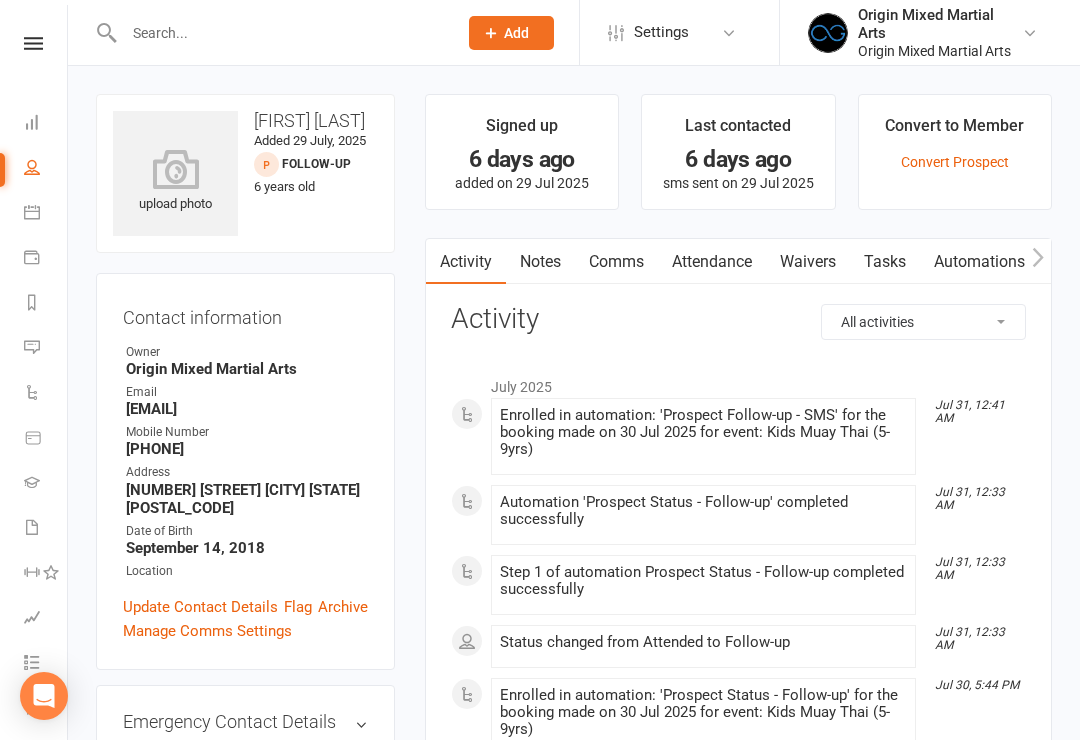 click on "Waivers" at bounding box center [808, 262] 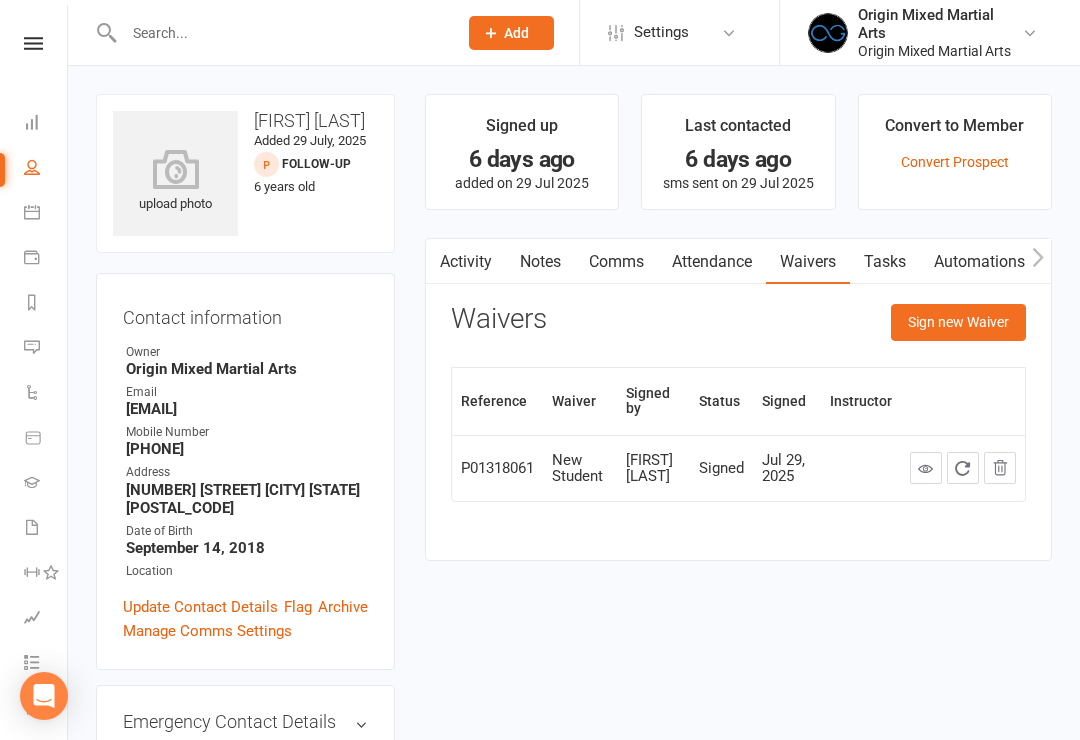 click on "Sign new Waiver" at bounding box center [958, 322] 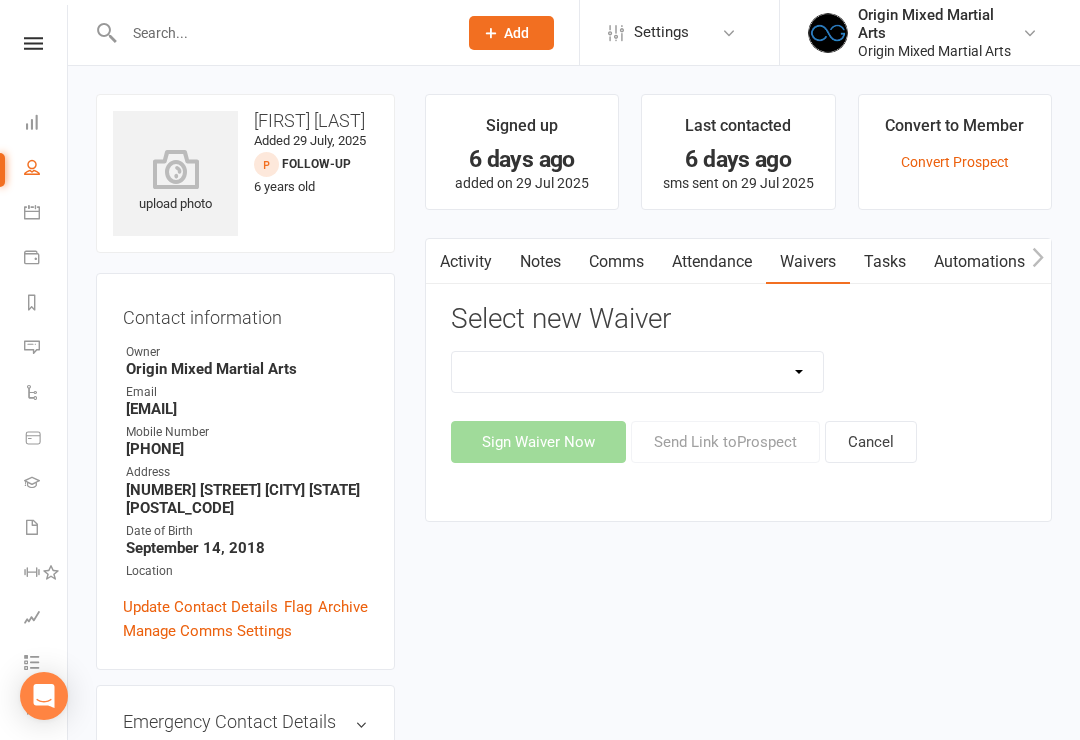 click on "Change of Payment Details Membership Casual Membership Casual (Cash/EFTPOS) Membership Direct Debit Membership Direct Debit (NC) Membership Foundation Direct Debit Membership Foundation Up Front Membership Foundation Up Front (Cash/EFTPOS) Membership Up Front Membership Up Front (Cash/EFTPOS) New Student" at bounding box center [638, 372] 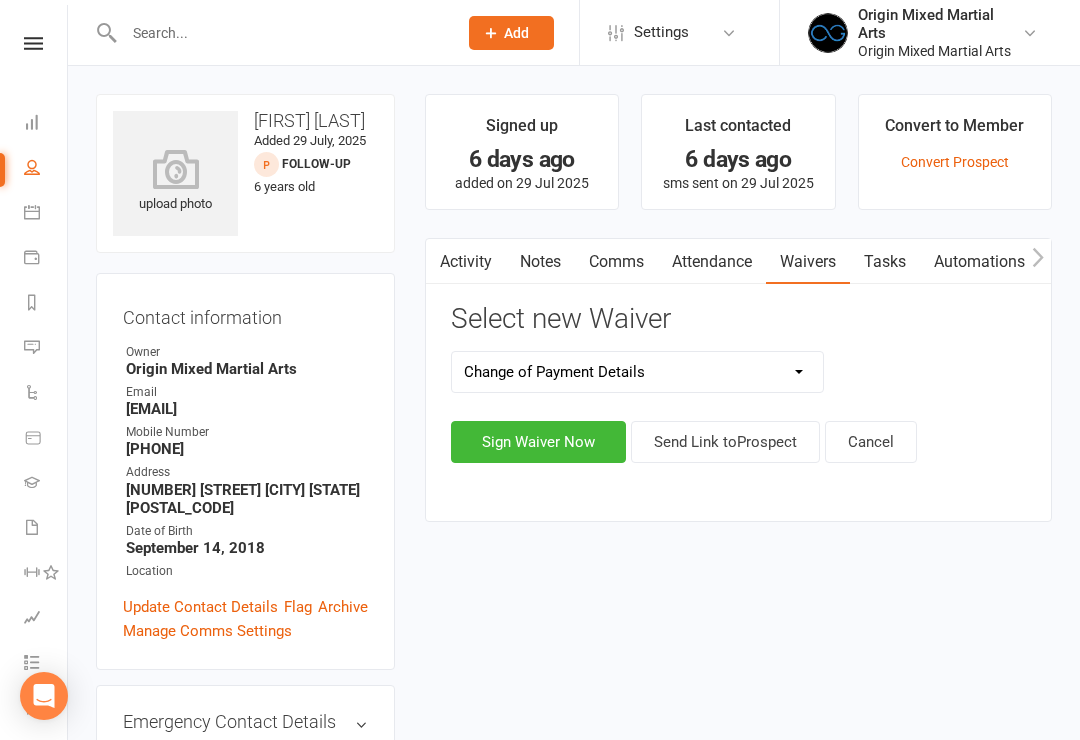 click on "Sign Waiver Now" at bounding box center (538, 442) 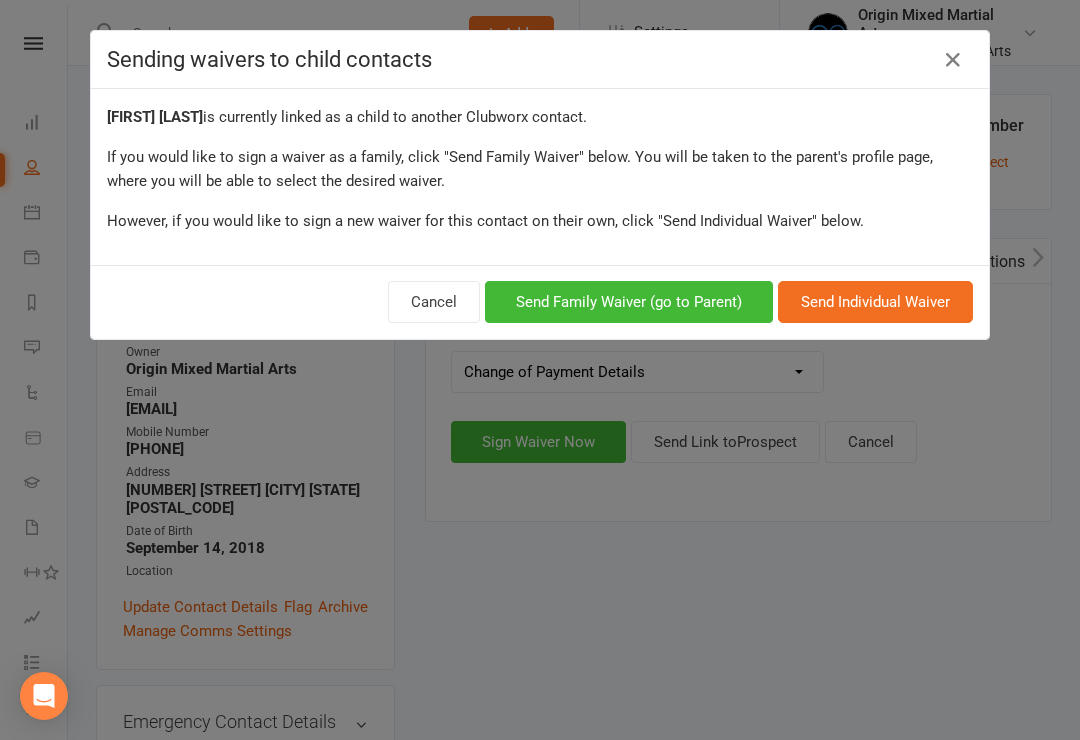 click on "Send Family Waiver (go to Parent)" at bounding box center [629, 302] 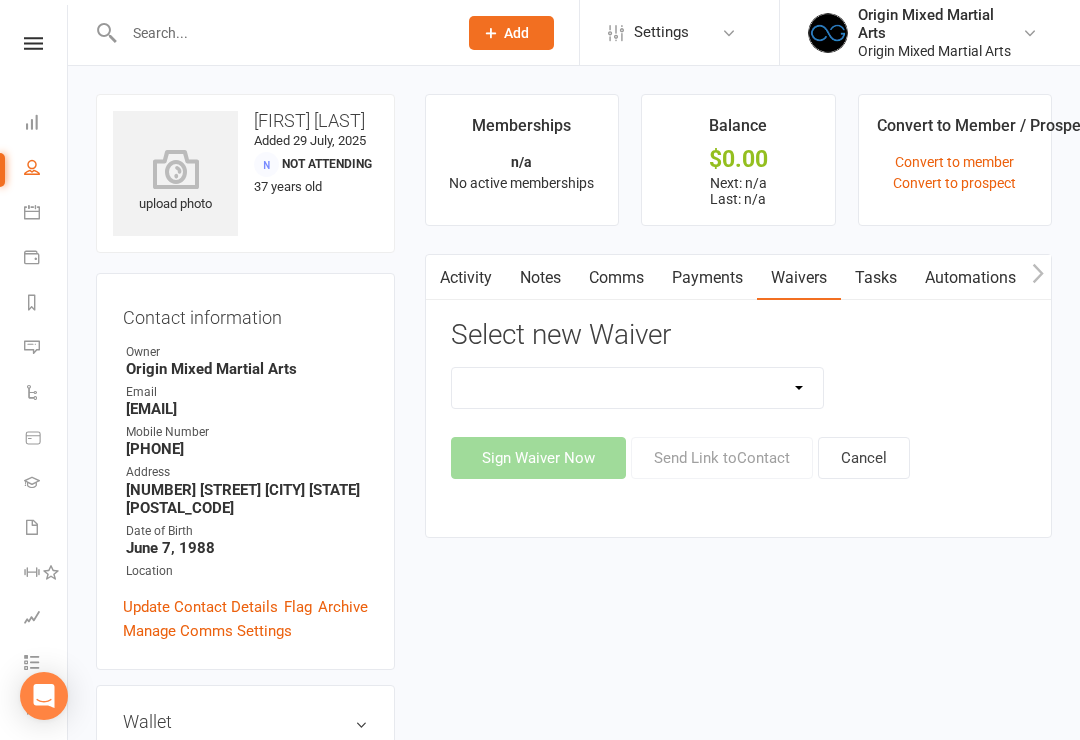 click on "Change of Payment Details Membership Casual Membership Casual (Cash/EFTPOS) Membership Direct Debit Membership Direct Debit (NC) Membership Foundation Direct Debit Membership Foundation Up Front Membership Foundation Up Front (Cash/EFTPOS) Membership Up Front Membership Up Front (Cash/EFTPOS) New Student" at bounding box center (638, 388) 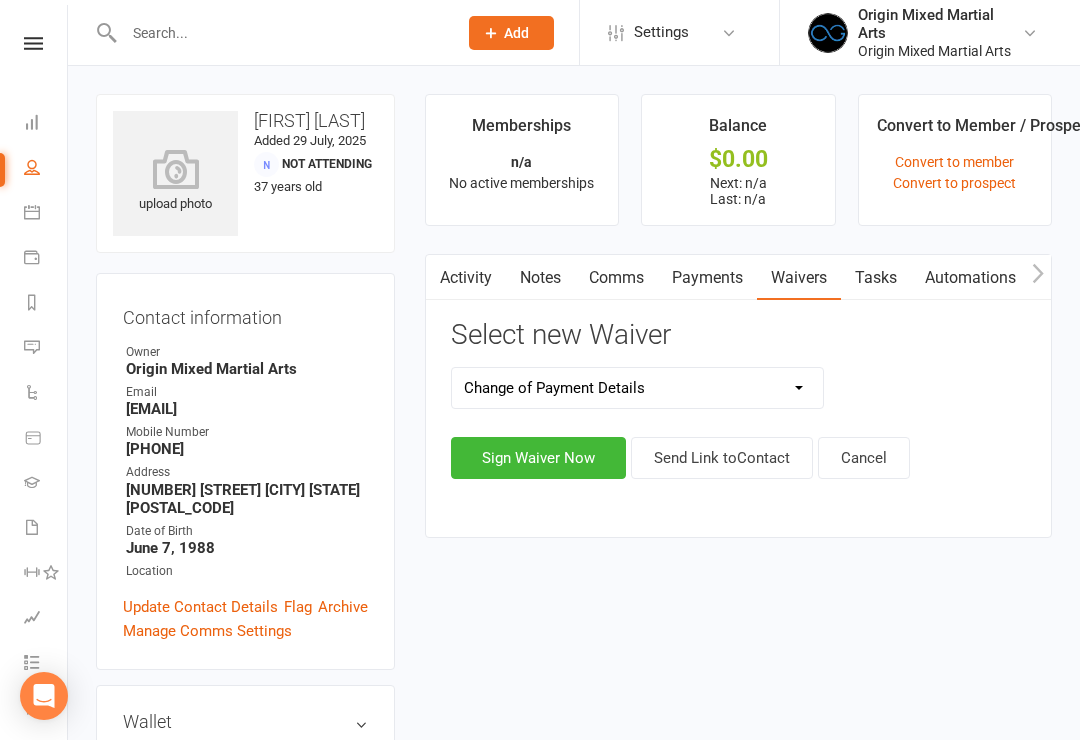 click on "Sign Waiver Now" at bounding box center (538, 458) 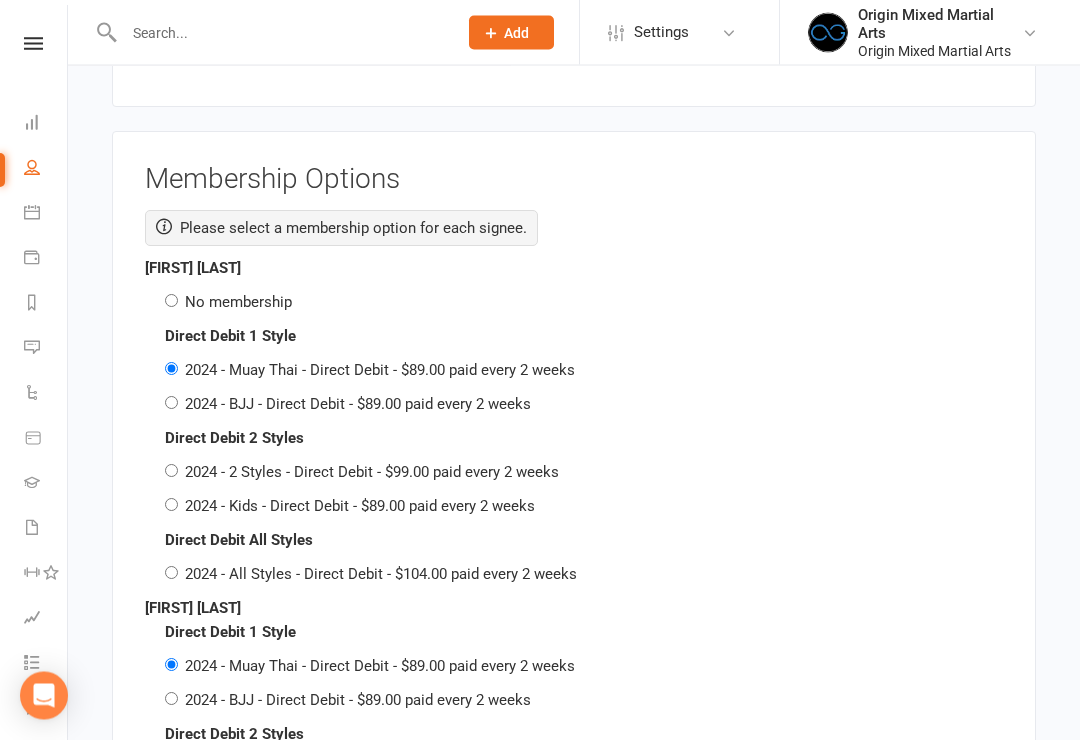 scroll, scrollTop: 3086, scrollLeft: 0, axis: vertical 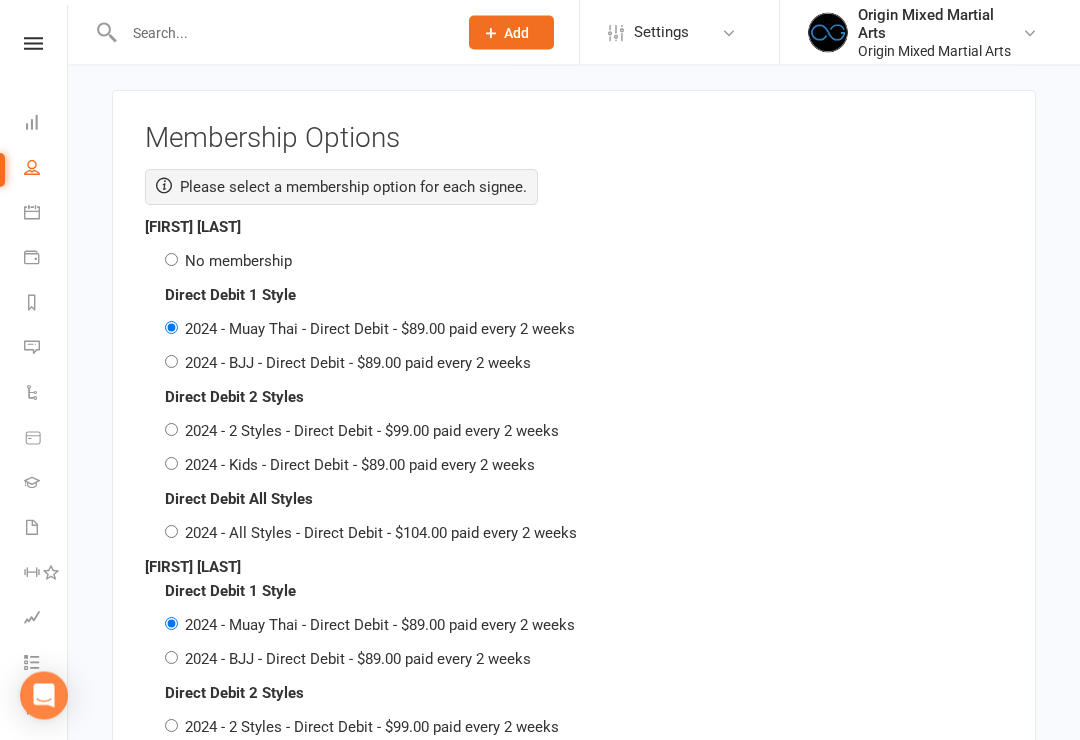 click on "No membership" at bounding box center [171, 260] 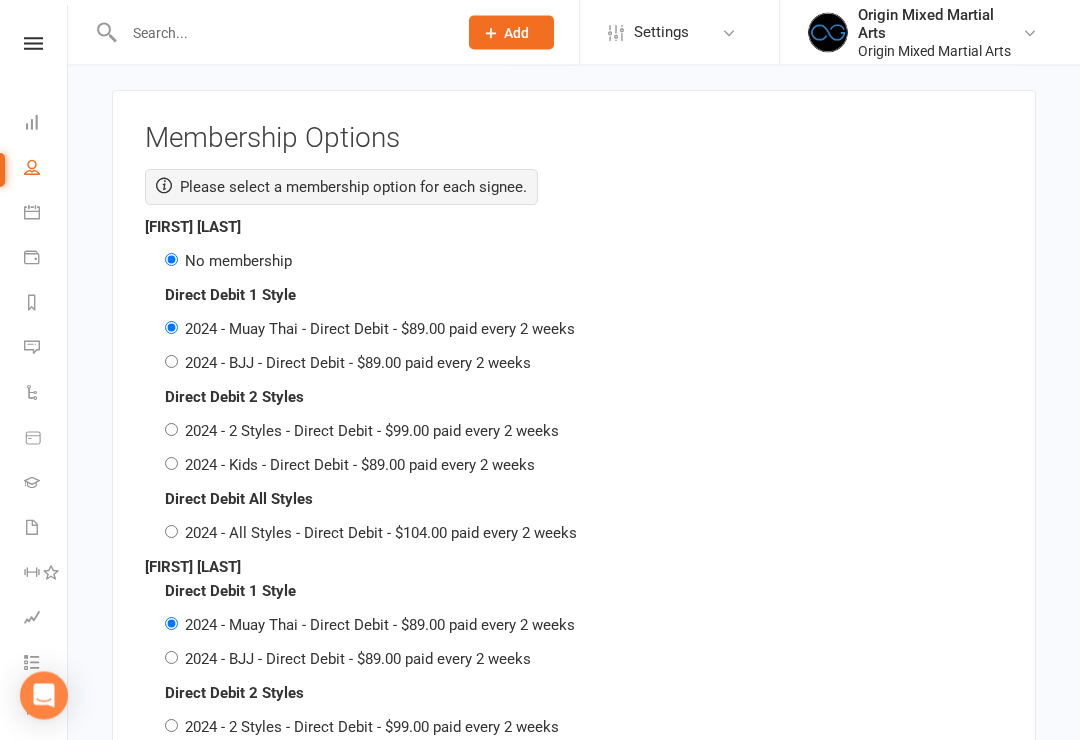 radio on "false" 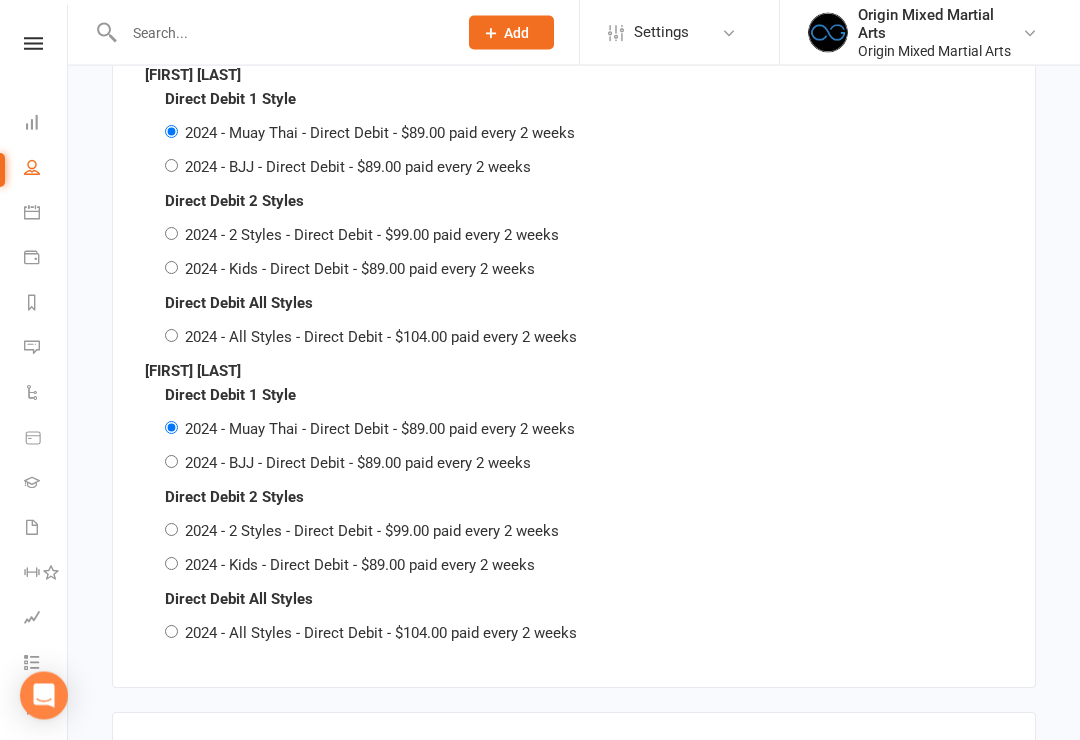 scroll, scrollTop: 3600, scrollLeft: 0, axis: vertical 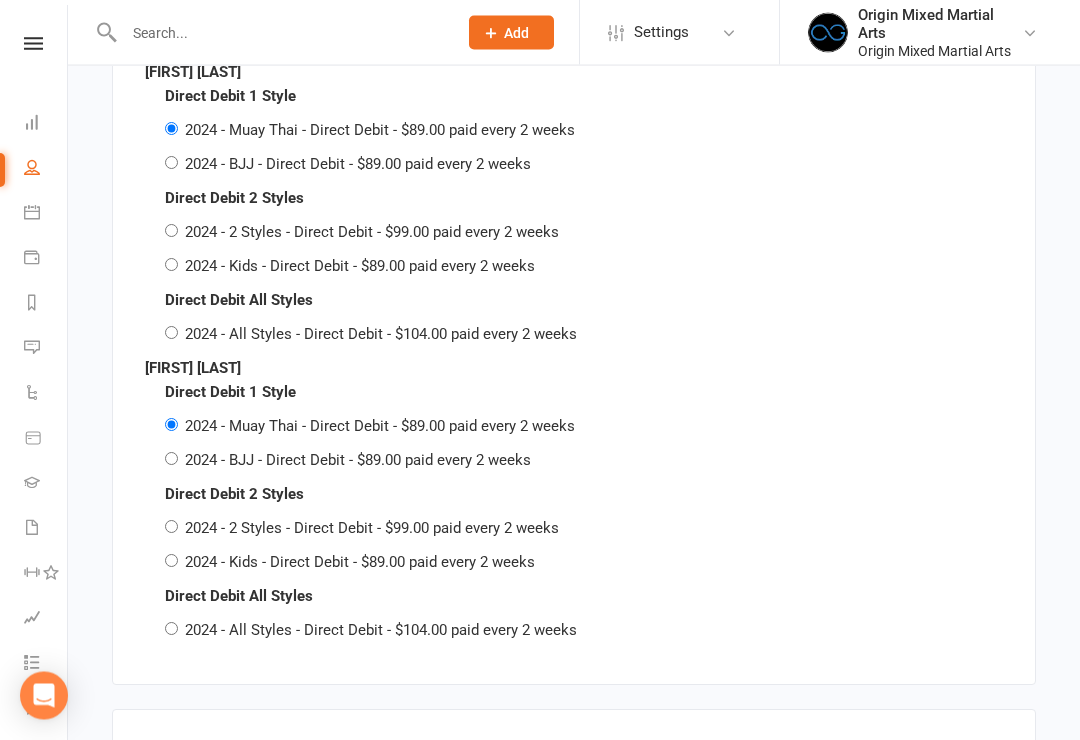 click on "2024 - Kids - Direct Debit - $89.00 paid every 2 weeks" at bounding box center (171, 561) 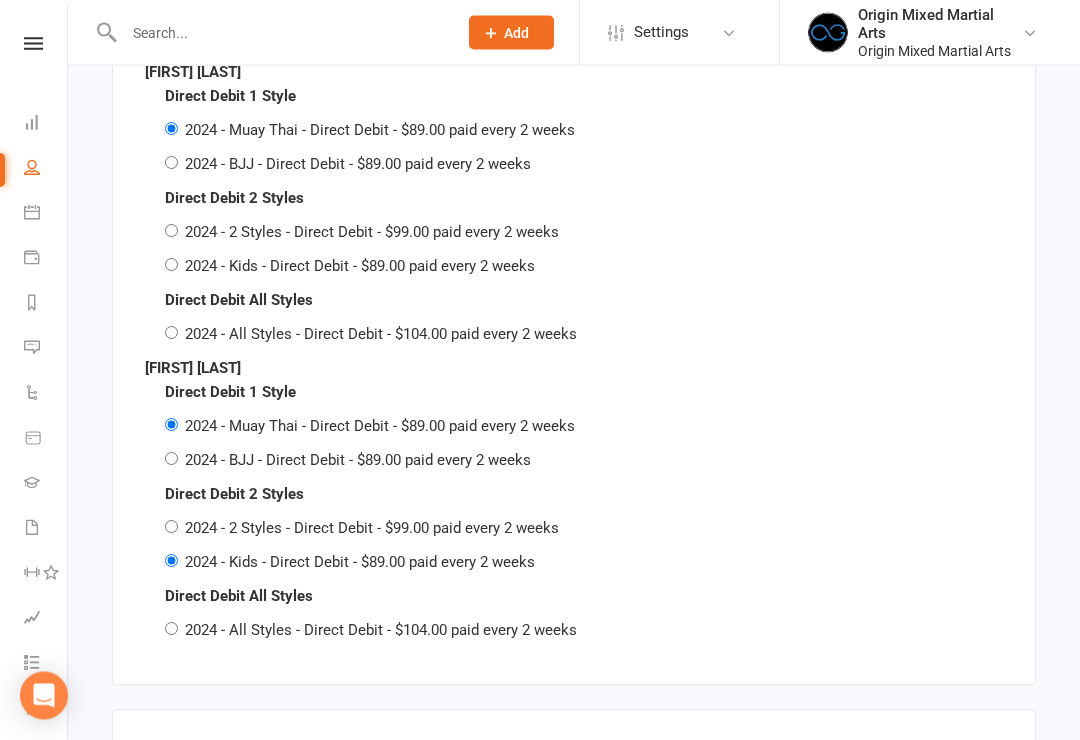 radio on "false" 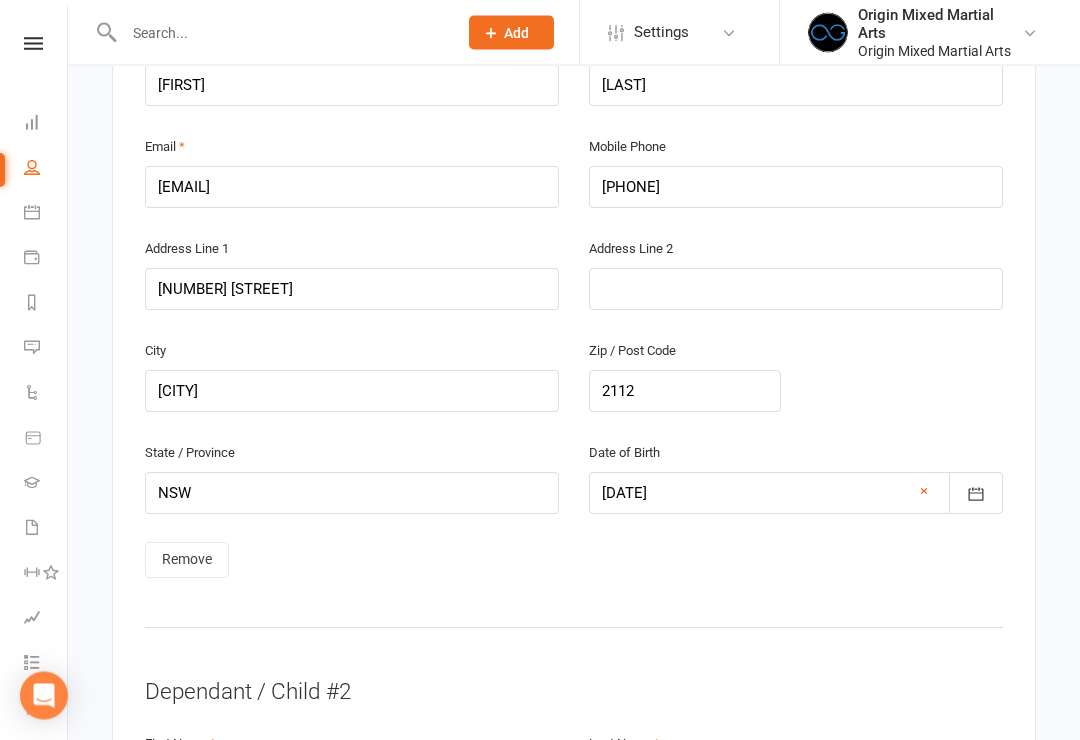 scroll, scrollTop: 1281, scrollLeft: 0, axis: vertical 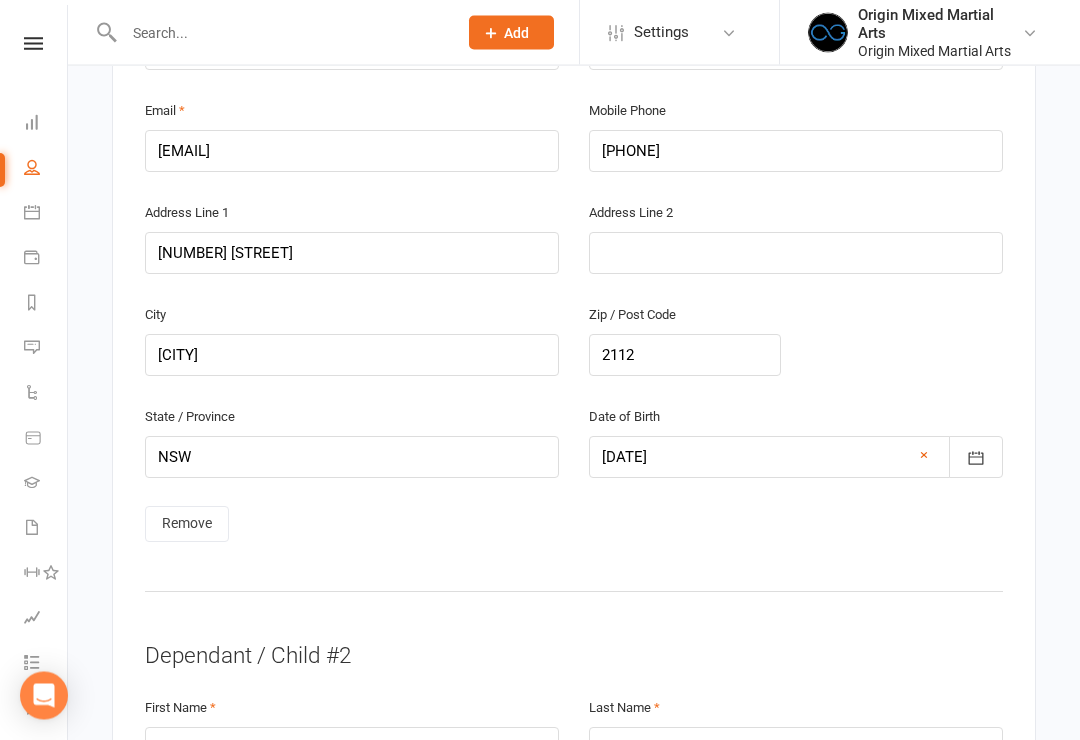 click on "Remove" at bounding box center [187, 525] 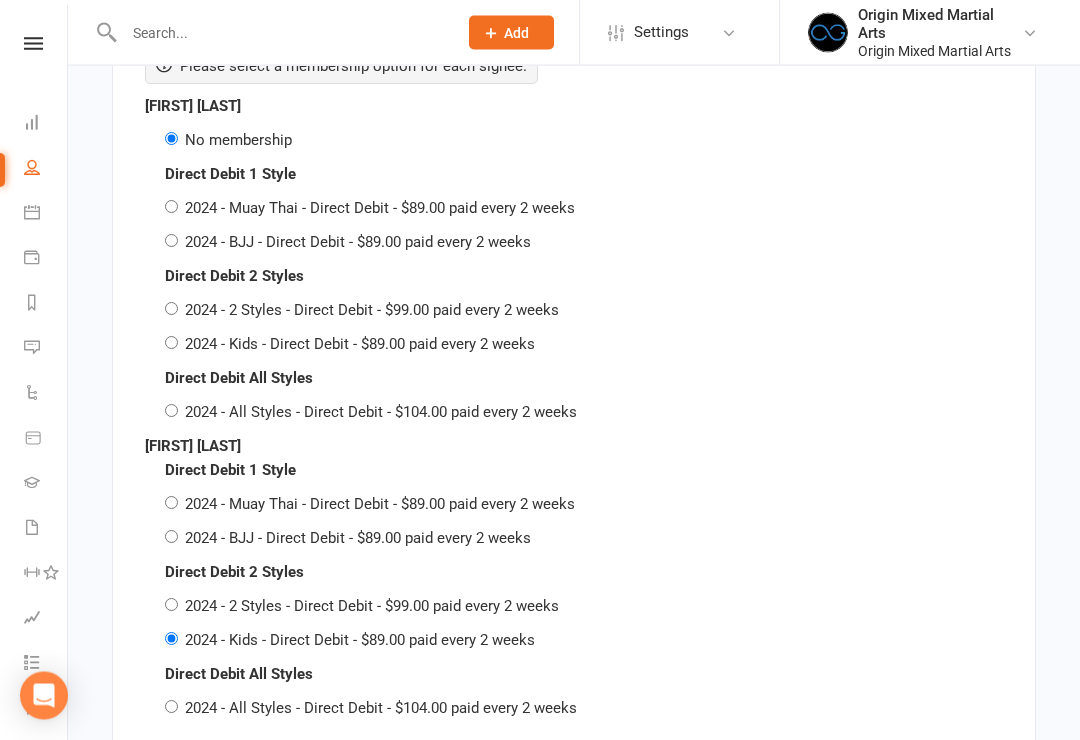 scroll, scrollTop: 2569, scrollLeft: 0, axis: vertical 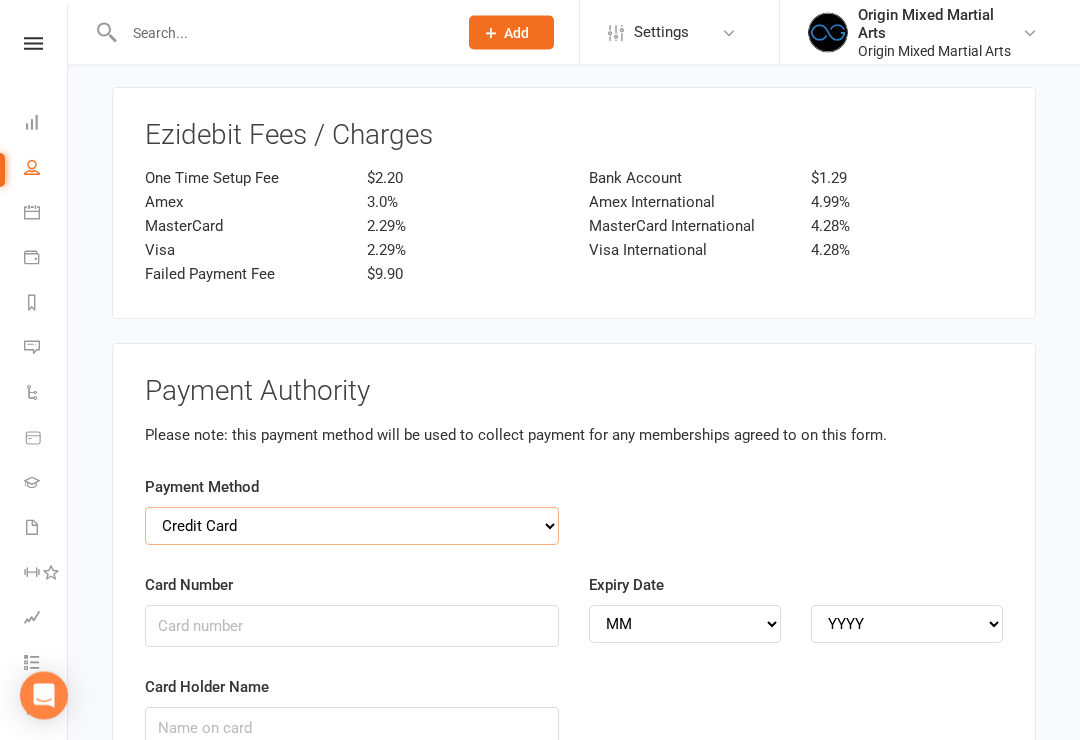 click on "Credit Card Bank Account" at bounding box center [352, 527] 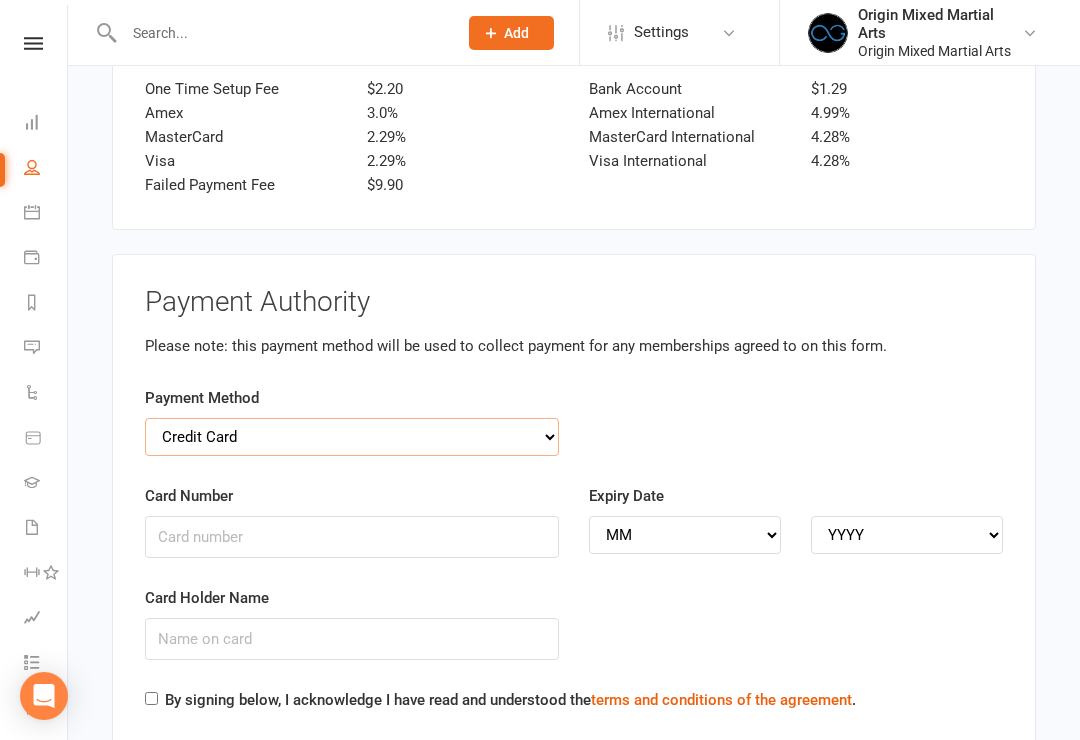 scroll, scrollTop: 3598, scrollLeft: 0, axis: vertical 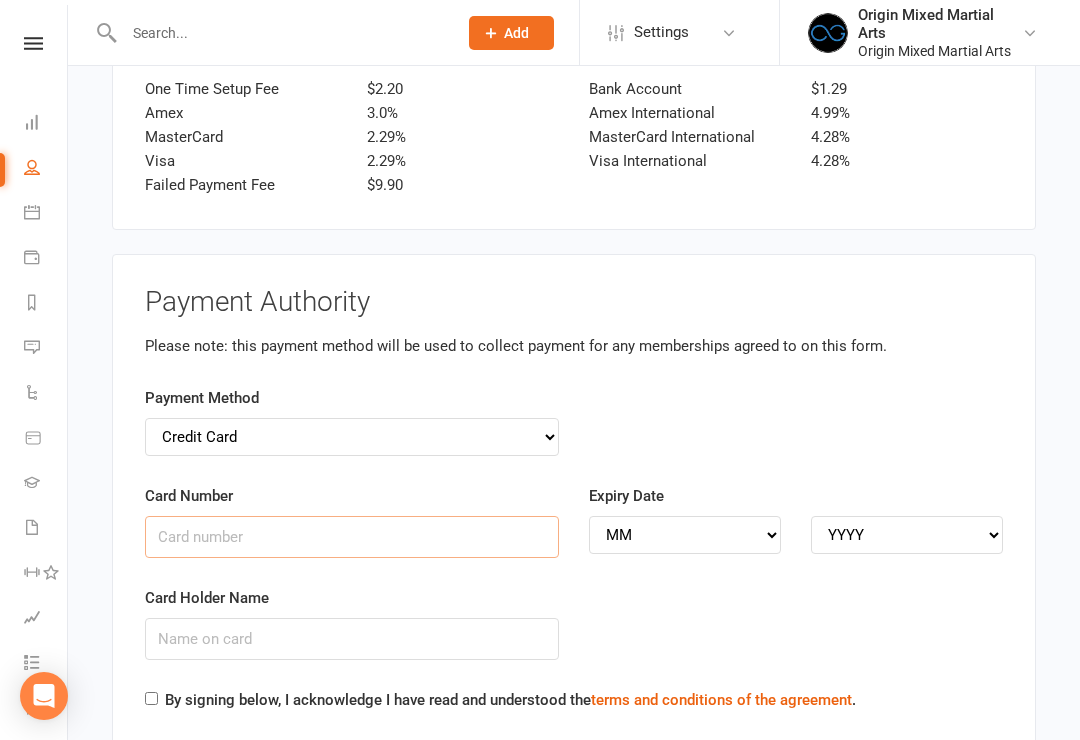 click on "Card Number" at bounding box center (352, 537) 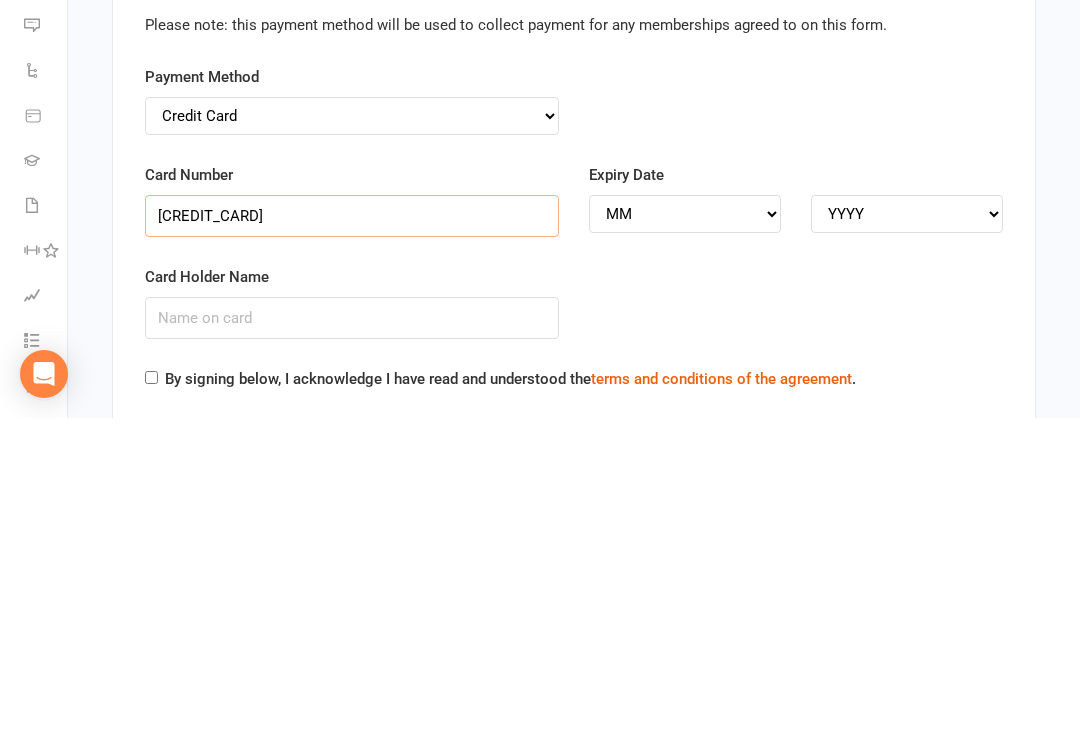 type on "[CREDIT_CARD]" 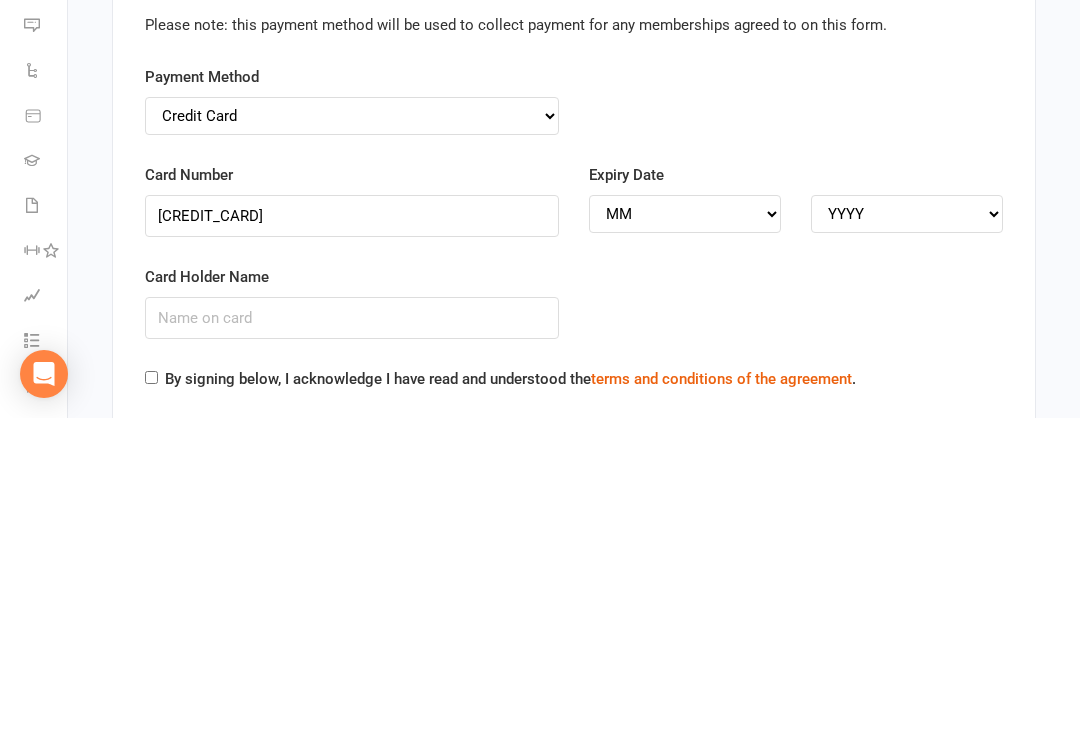 click on "Card Holder Name" at bounding box center [352, 640] 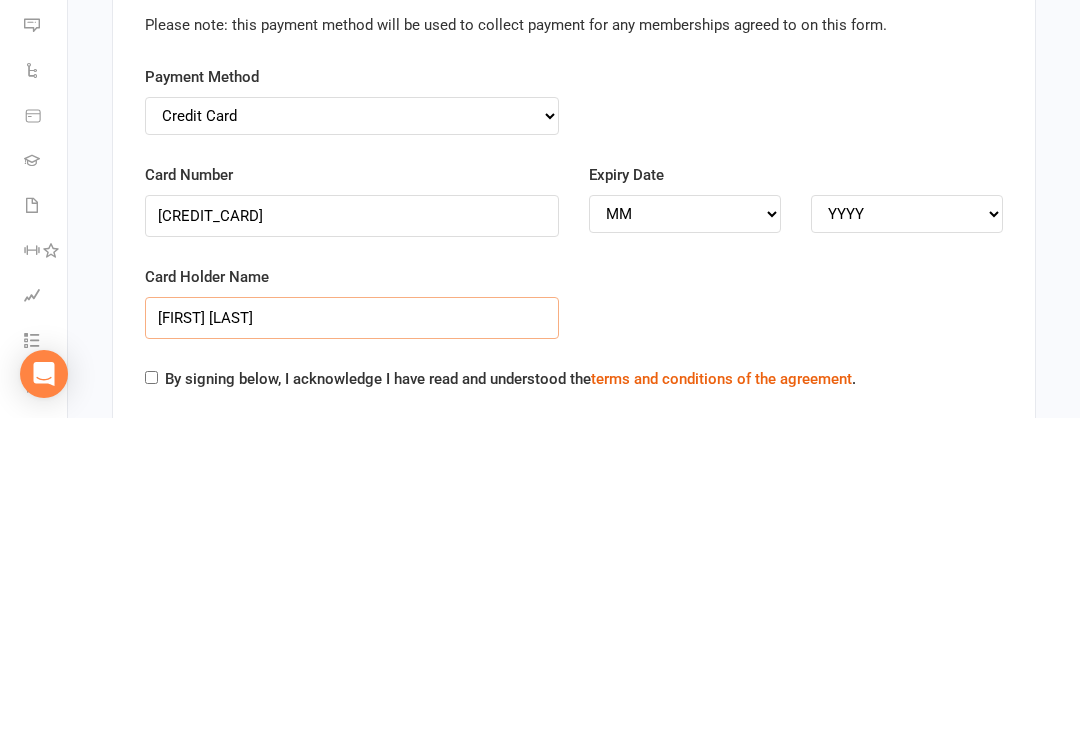 type on "[FIRST] [LAST]" 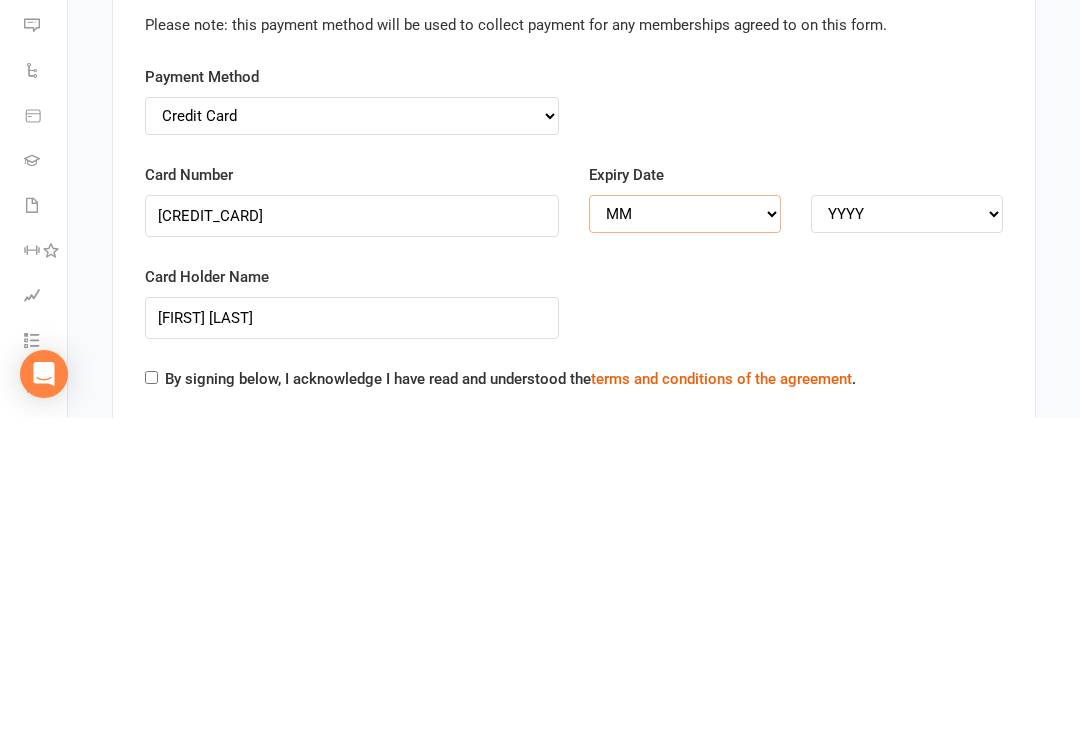 click on "MM 01 02 03 04 05 06 07 08 09 10 11 12" at bounding box center (685, 536) 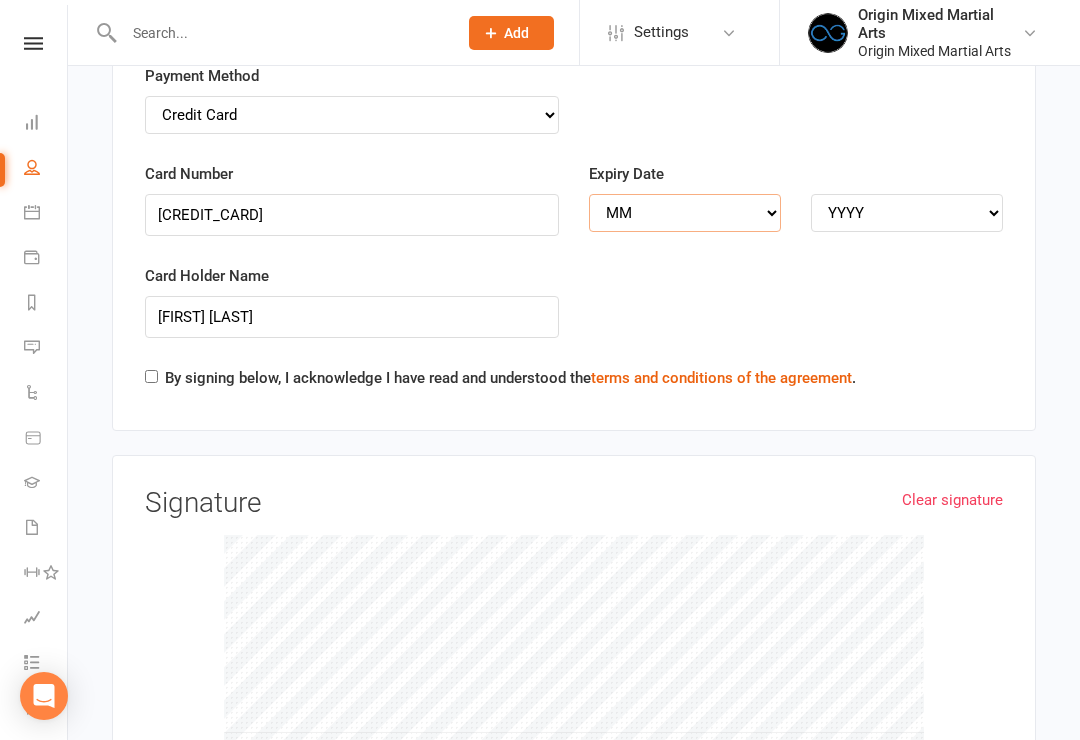 select on "08" 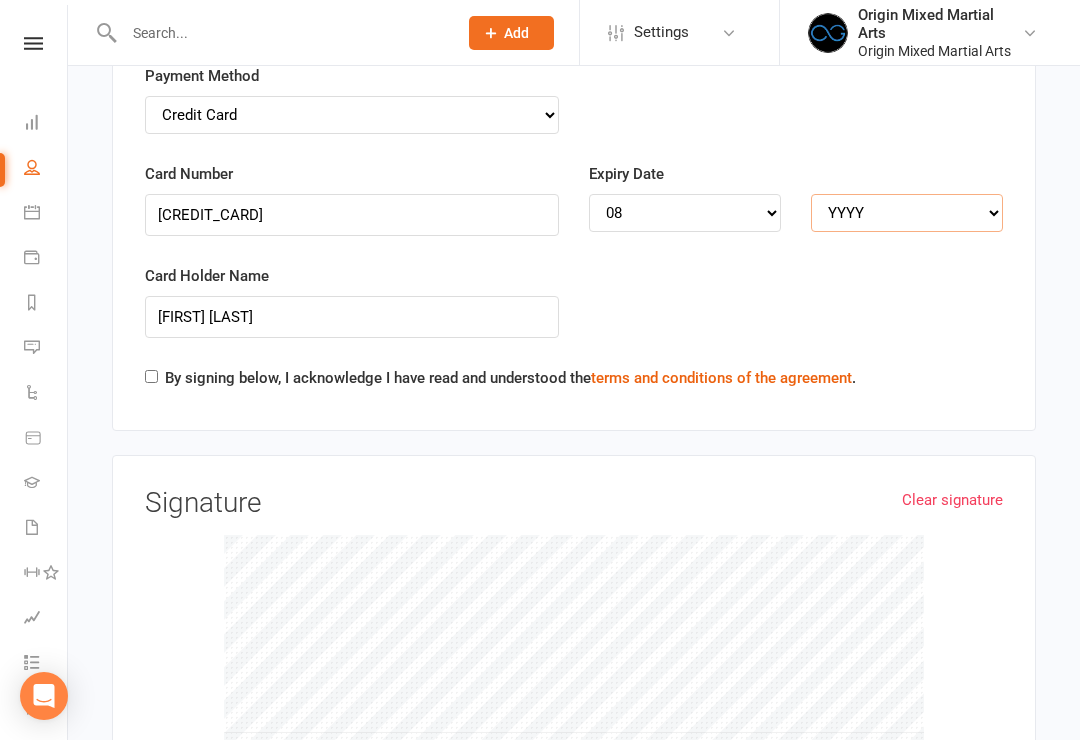 click on "YYYY 2025 2026 2027 2028 2029 2030 2031 2032 2033 2034" at bounding box center [907, 213] 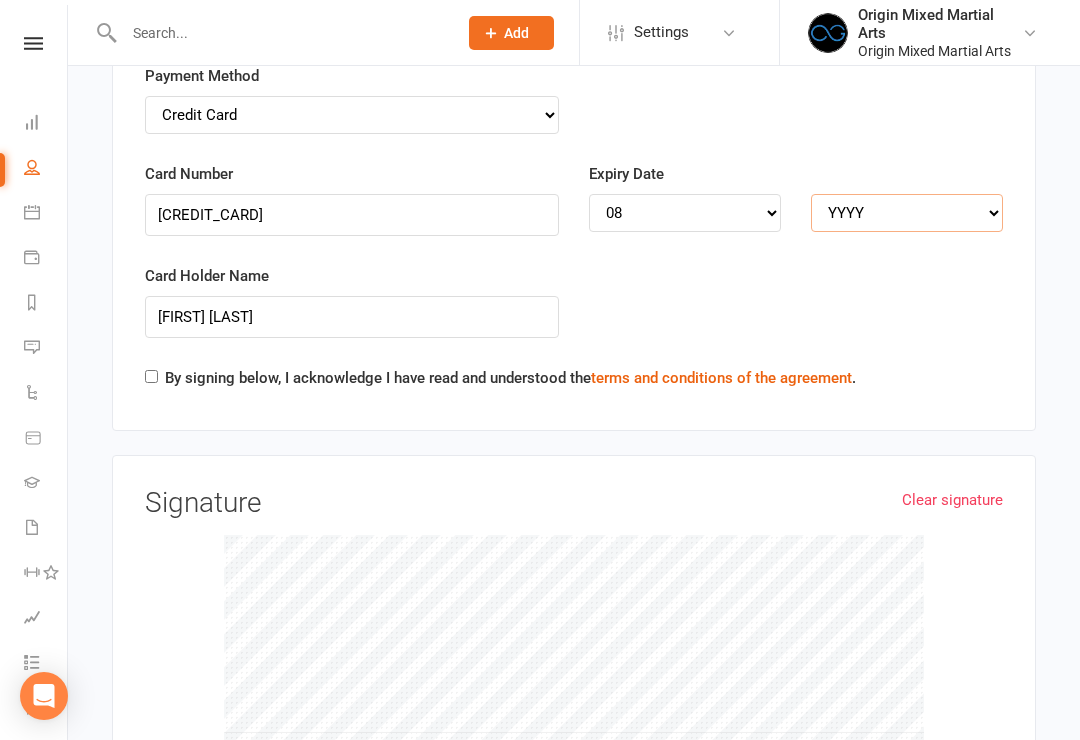 select on "2025" 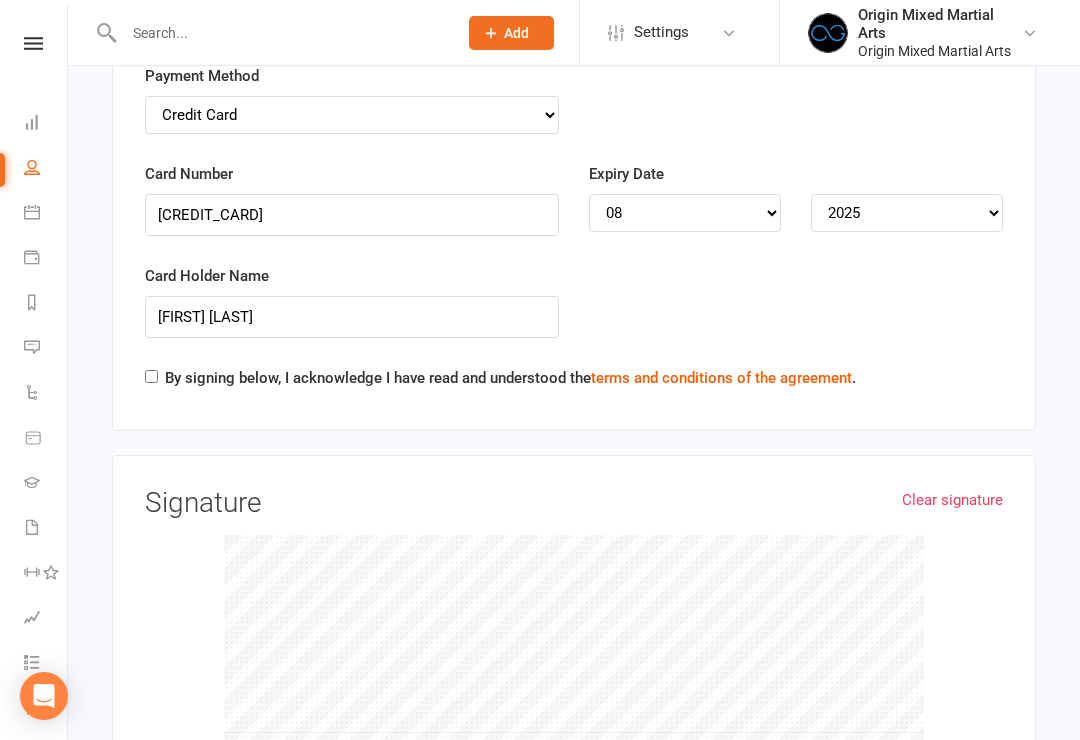 click on "By signing below, I acknowledge I have read and understood the  terms and conditions of the agreement ." at bounding box center (510, 378) 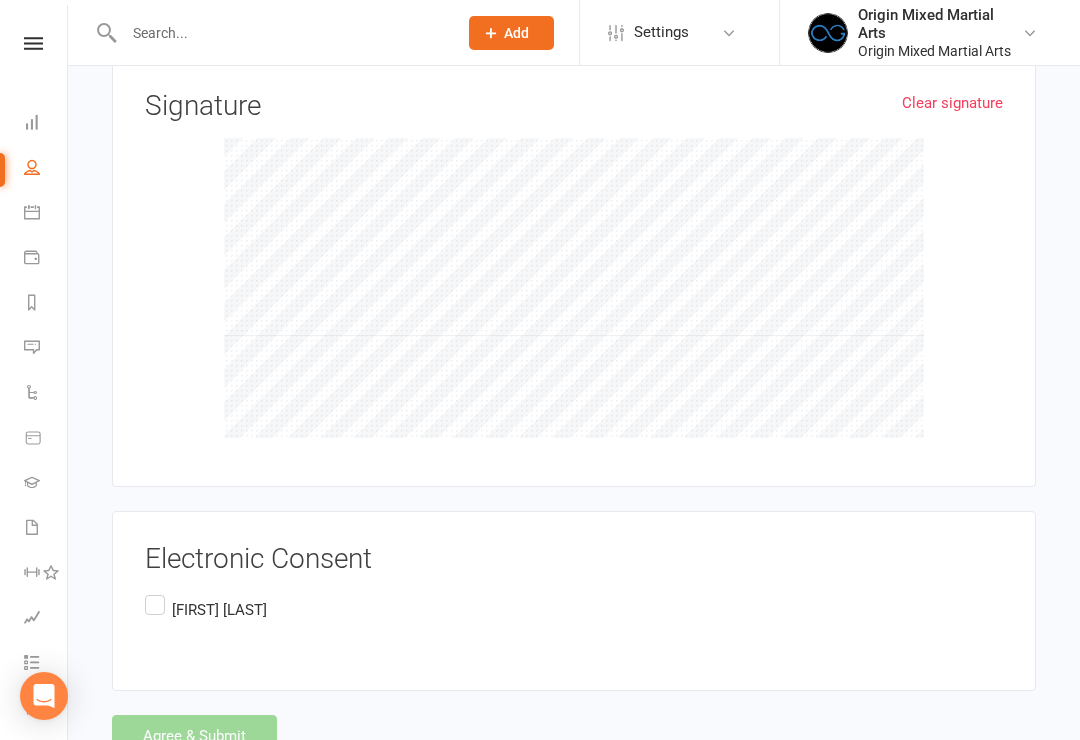 scroll, scrollTop: 4330, scrollLeft: 0, axis: vertical 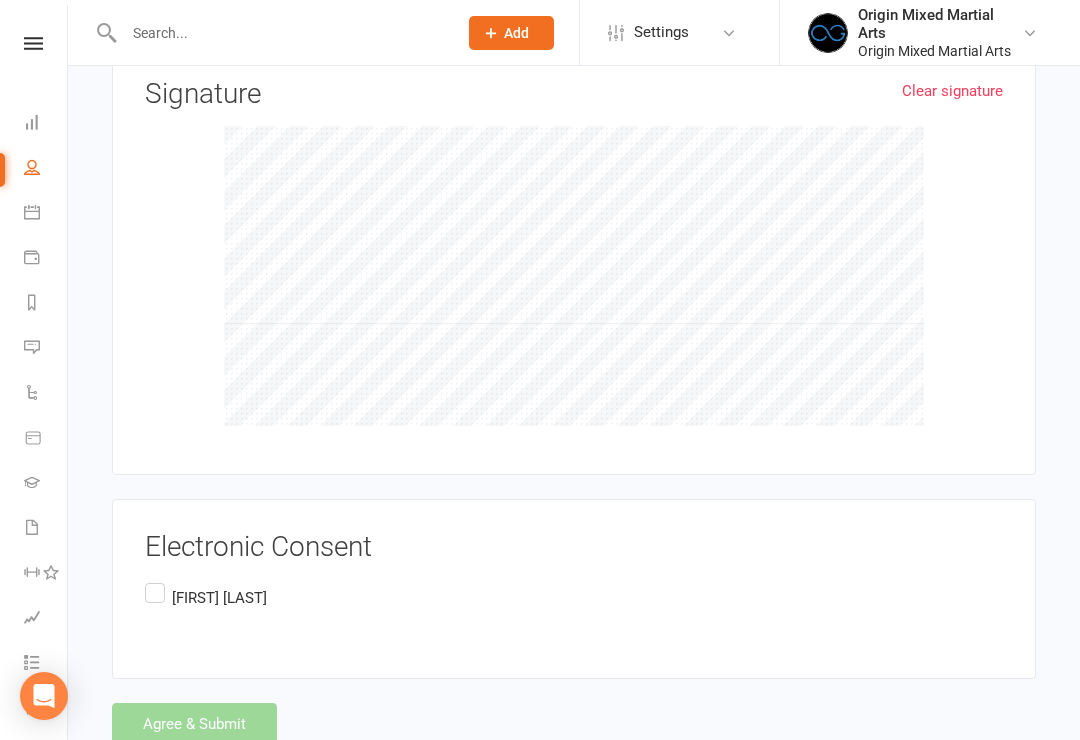 click on "[FIRST] [LAST]" at bounding box center [206, 598] 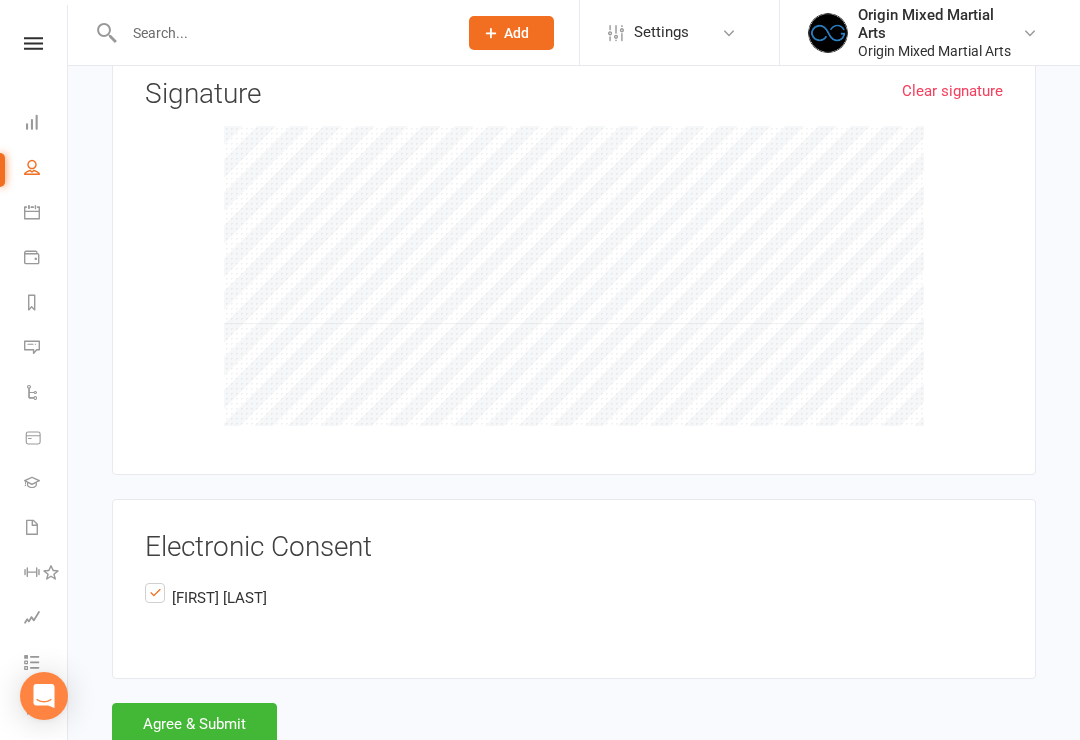 click on "Agree & Submit" at bounding box center [194, 724] 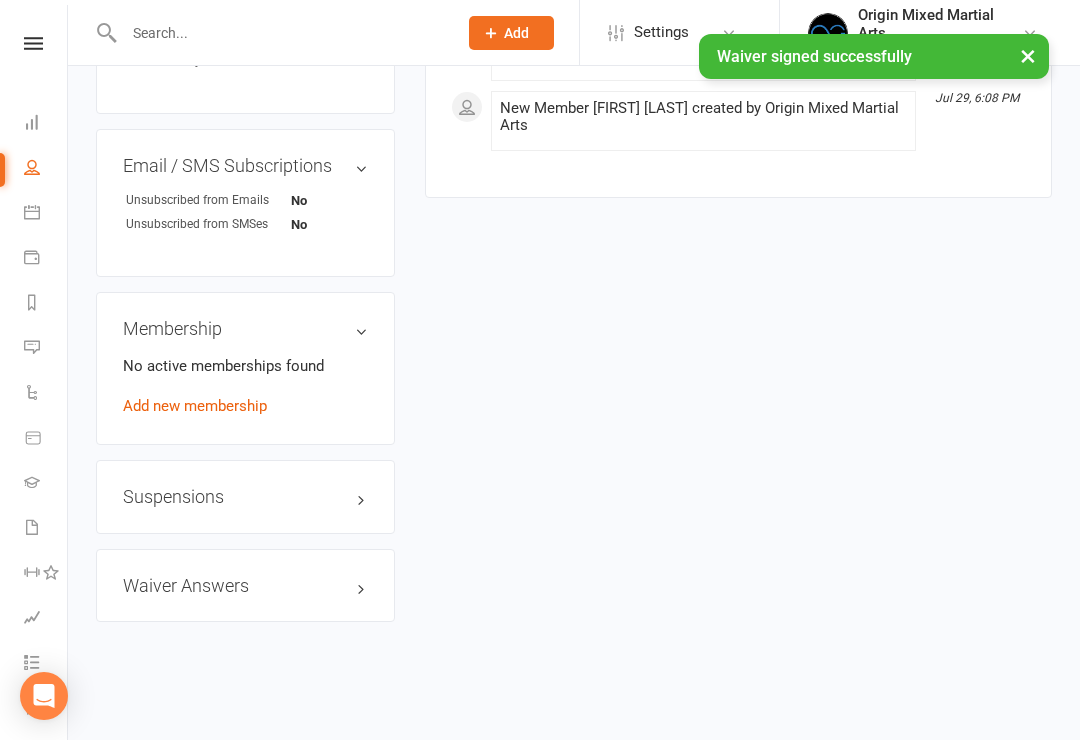 scroll, scrollTop: 0, scrollLeft: 0, axis: both 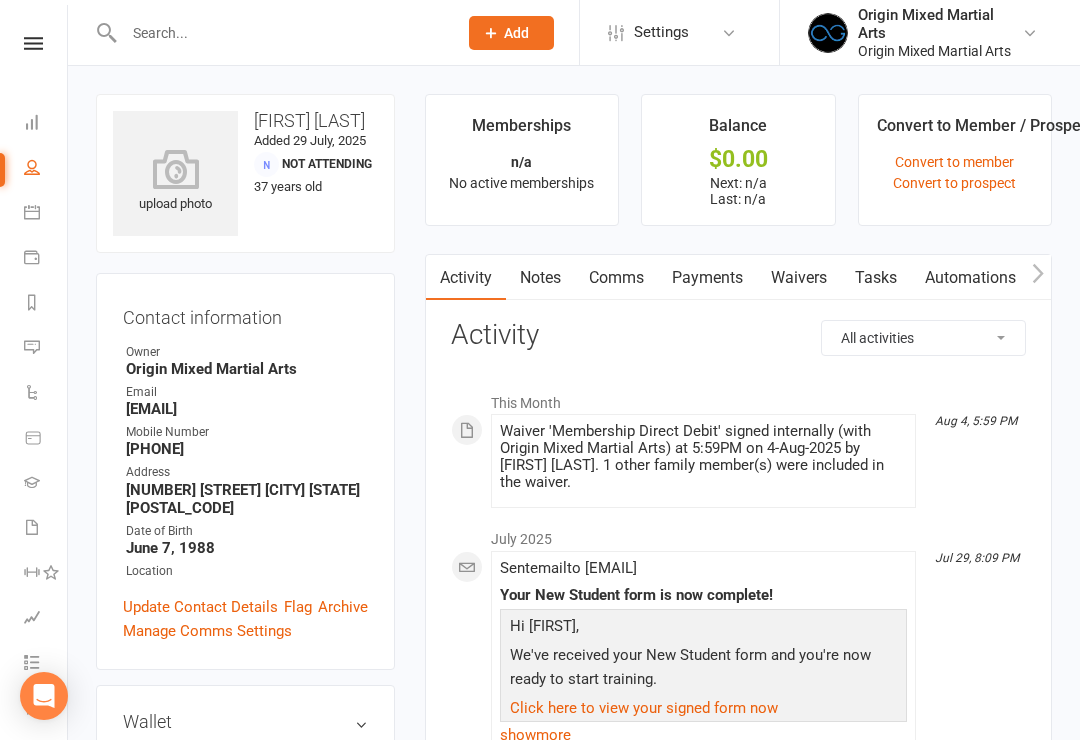 click on "Waivers" at bounding box center [799, 278] 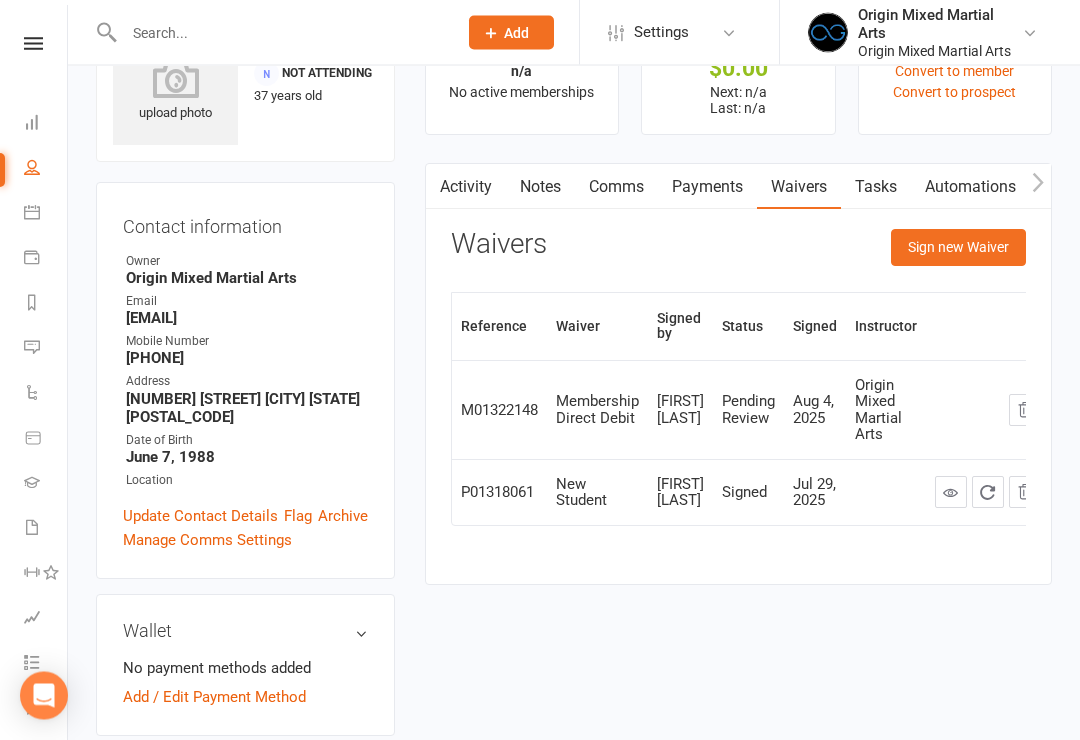 scroll, scrollTop: 91, scrollLeft: 0, axis: vertical 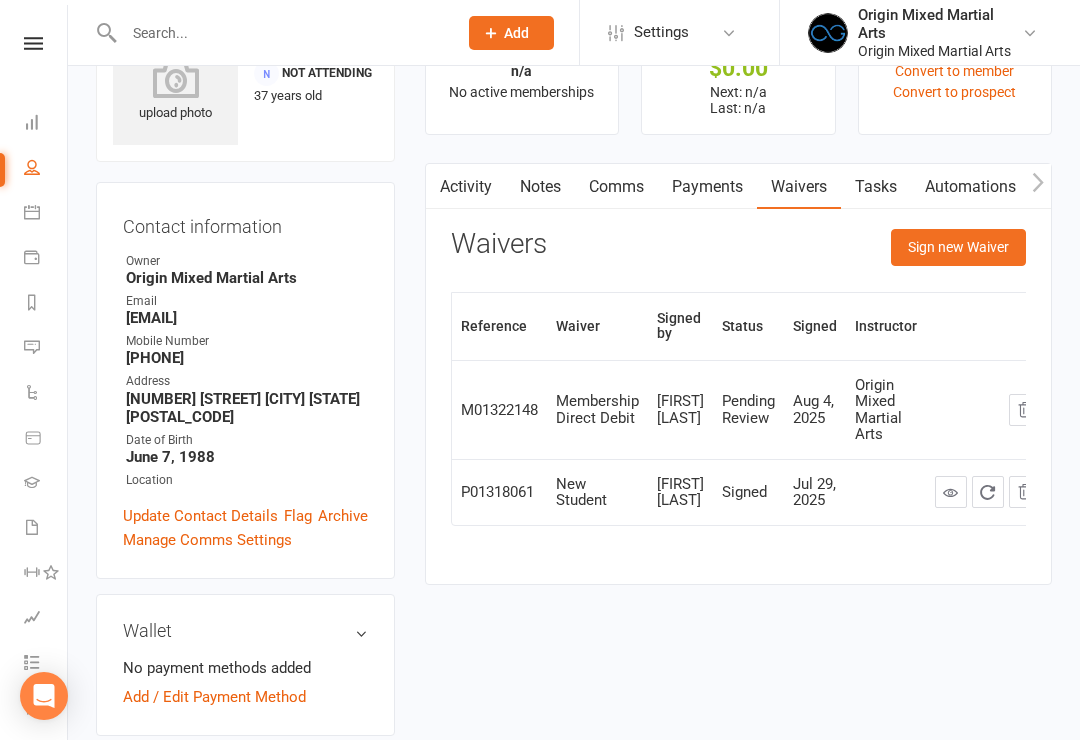 click at bounding box center (32, 527) 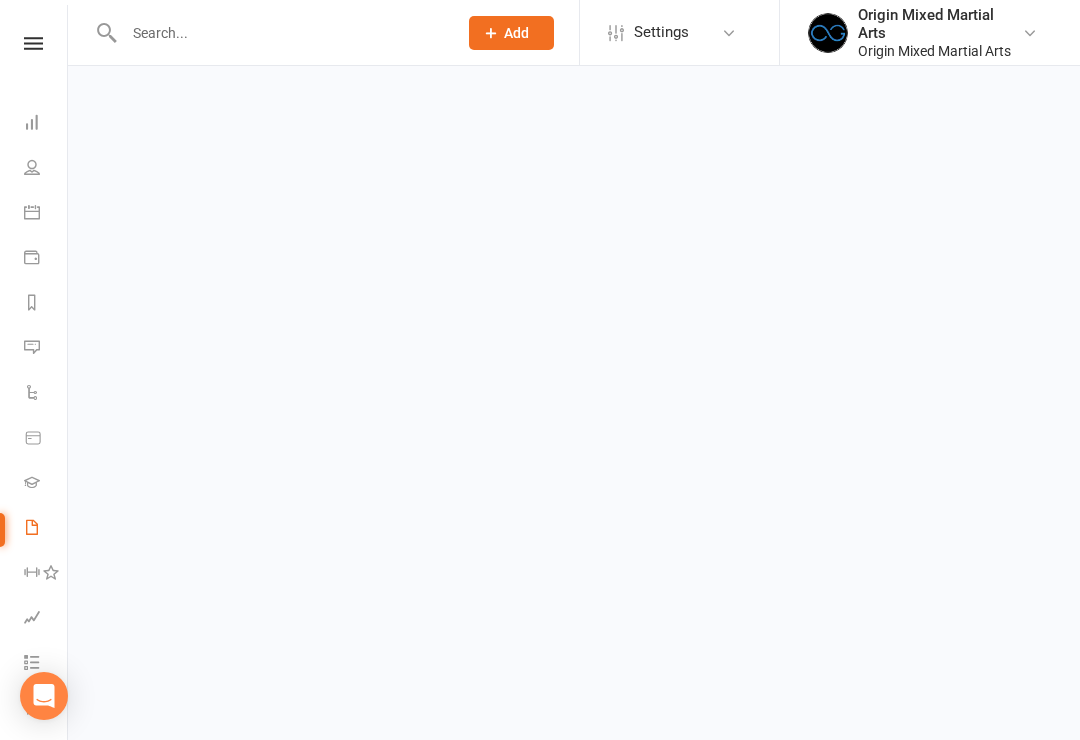 scroll, scrollTop: 0, scrollLeft: 0, axis: both 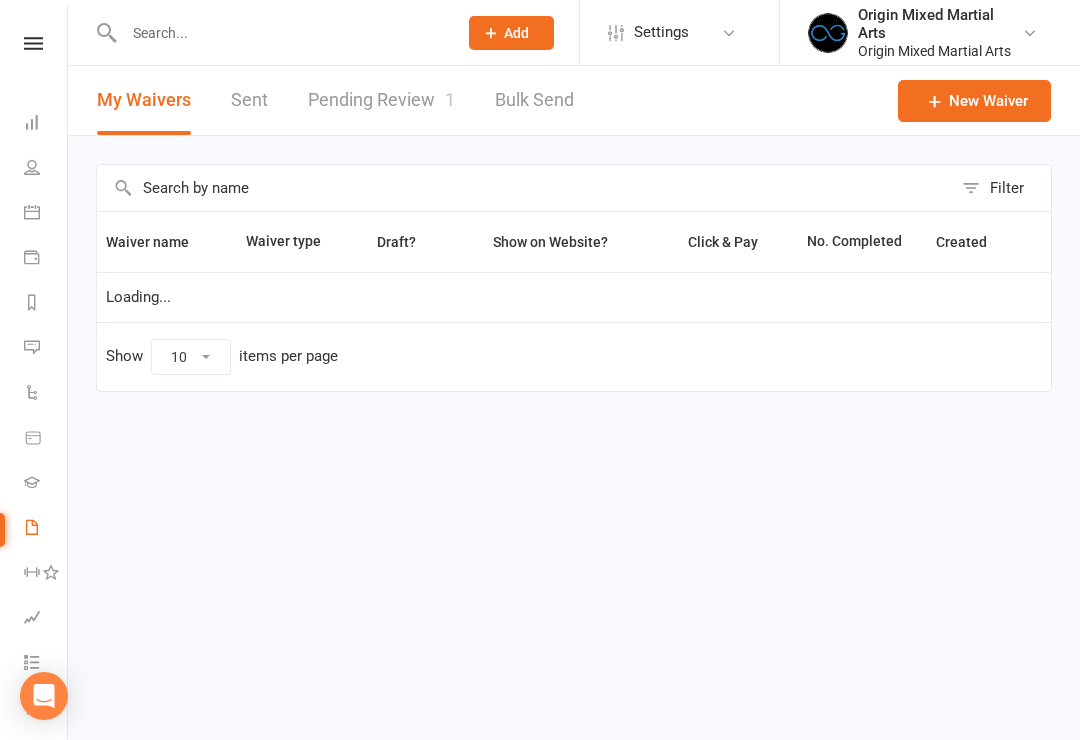 select on "100" 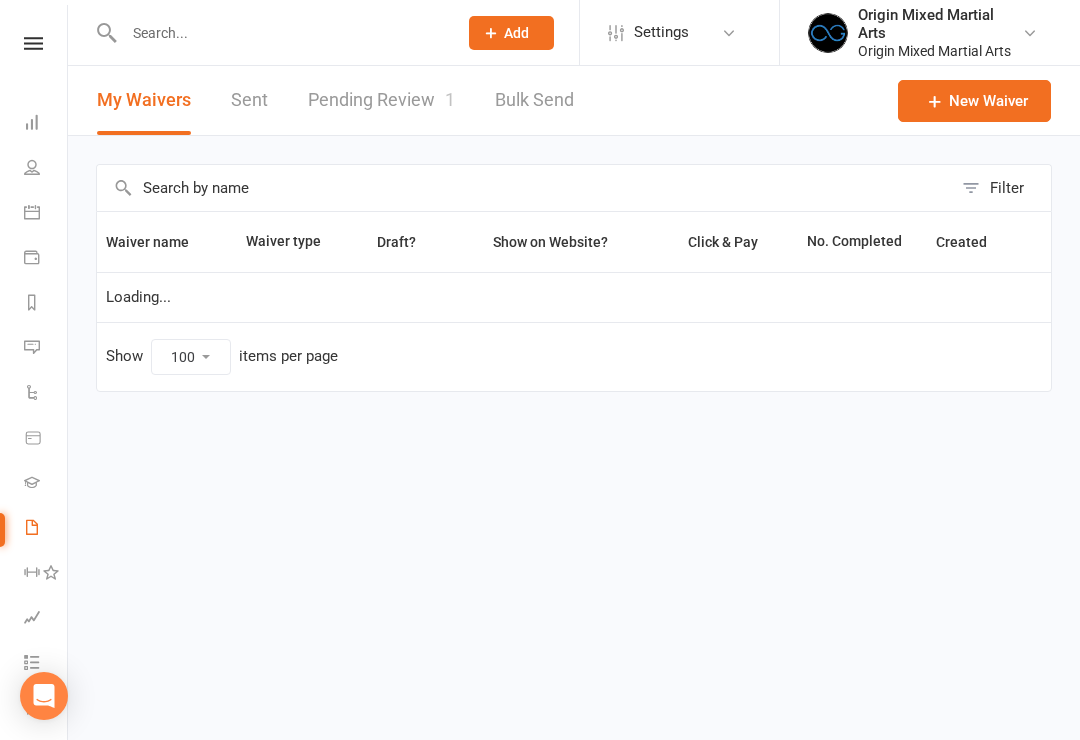 click on "Pending Review 1" at bounding box center [381, 100] 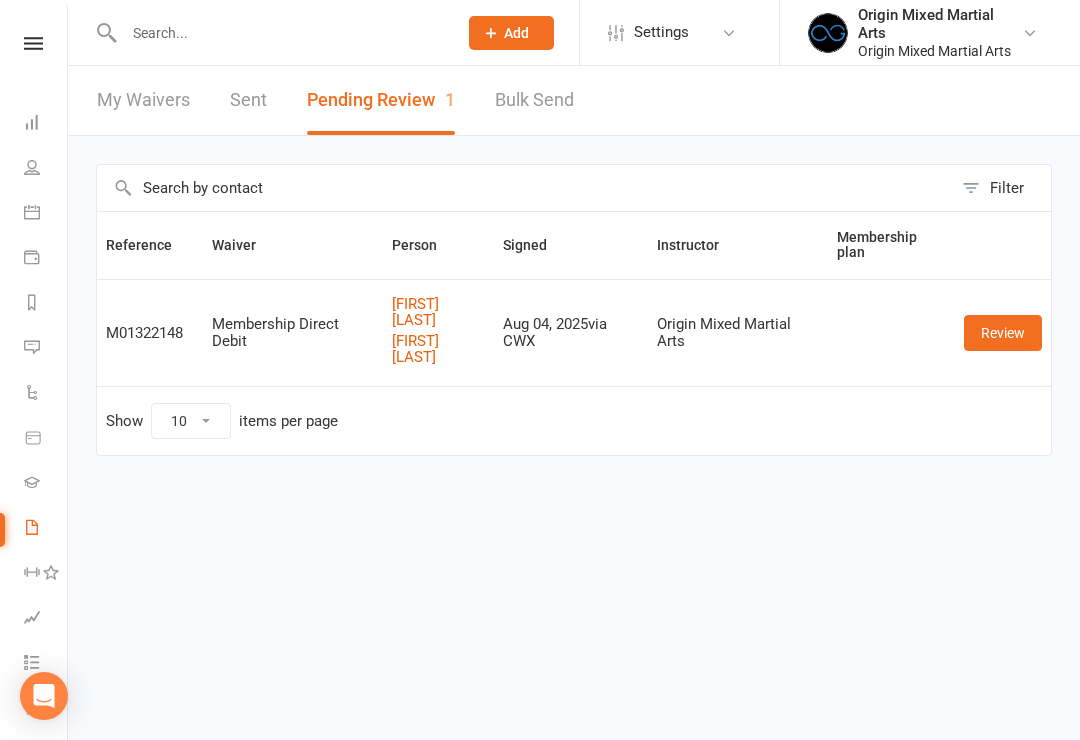 click on "Review" at bounding box center (1003, 333) 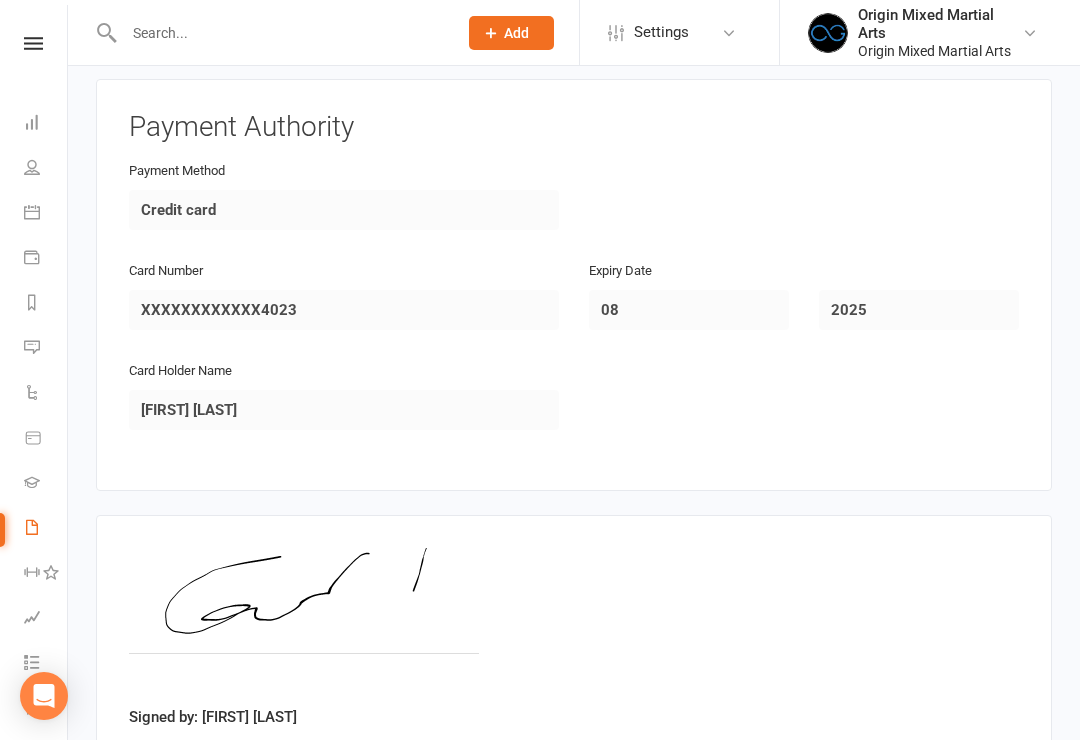 scroll, scrollTop: 2301, scrollLeft: 0, axis: vertical 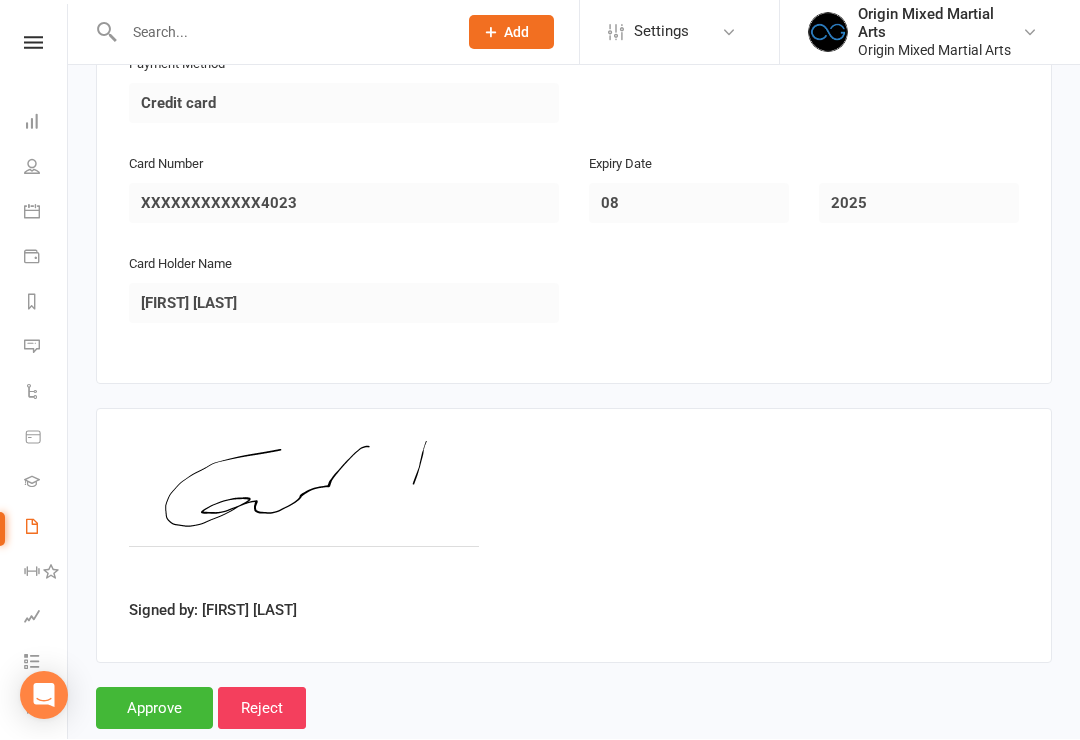 click on "Approve" at bounding box center [154, 709] 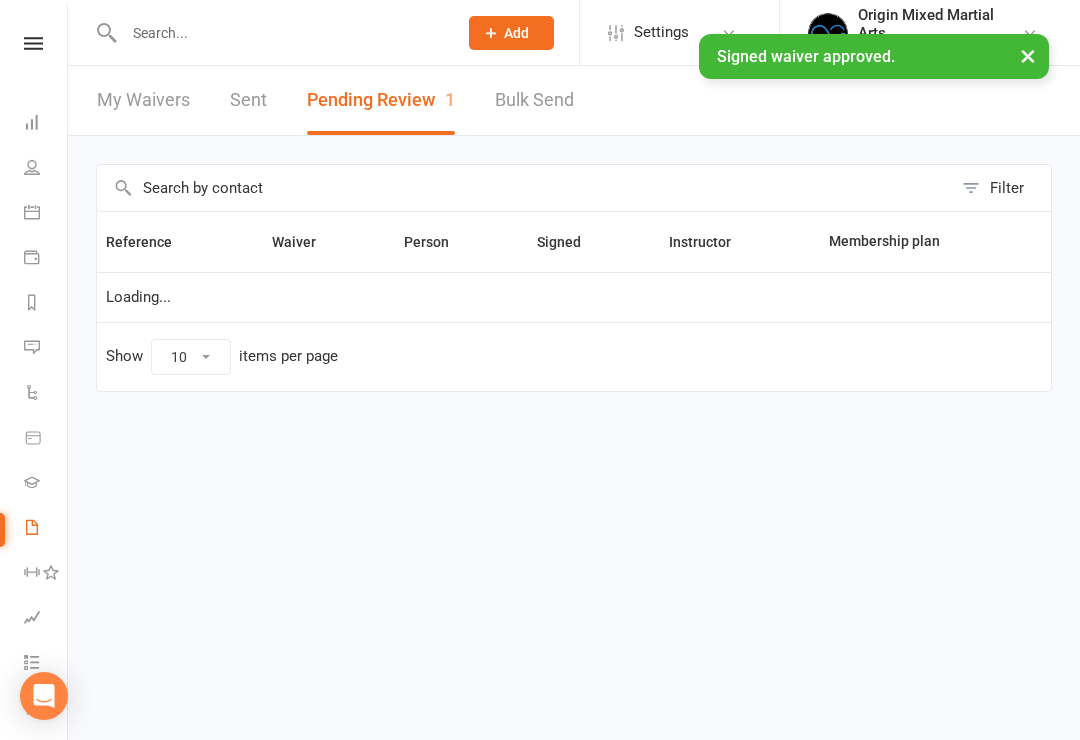 scroll, scrollTop: 0, scrollLeft: 0, axis: both 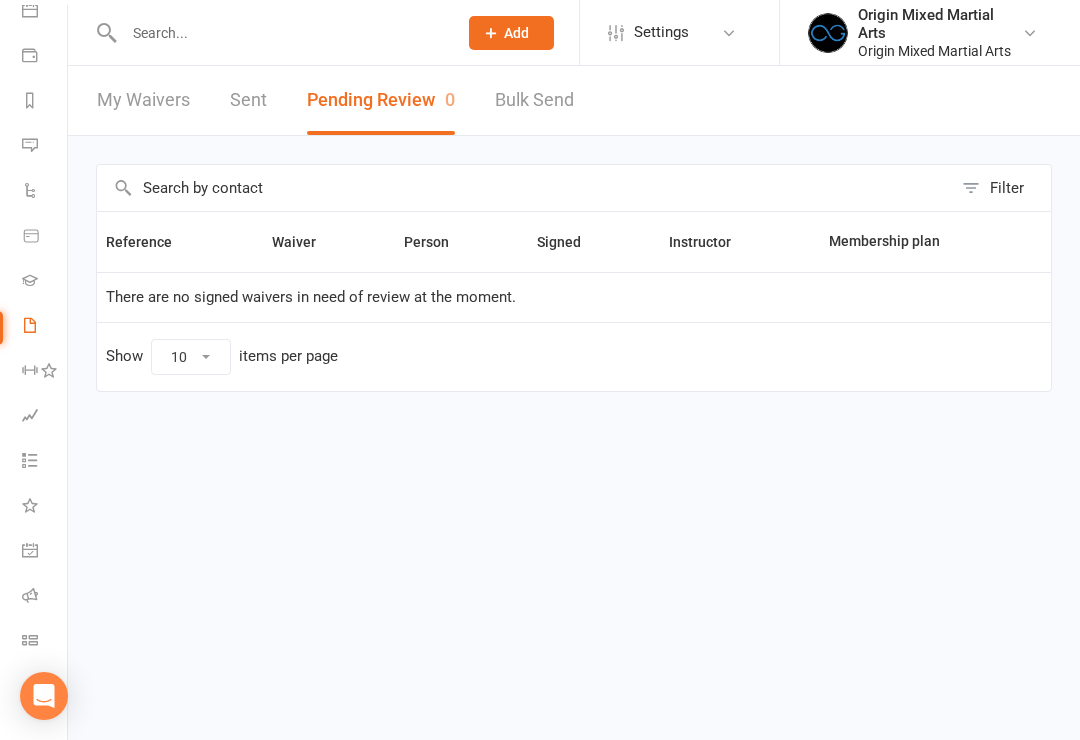 click on "Class check-in" at bounding box center (31, 642) 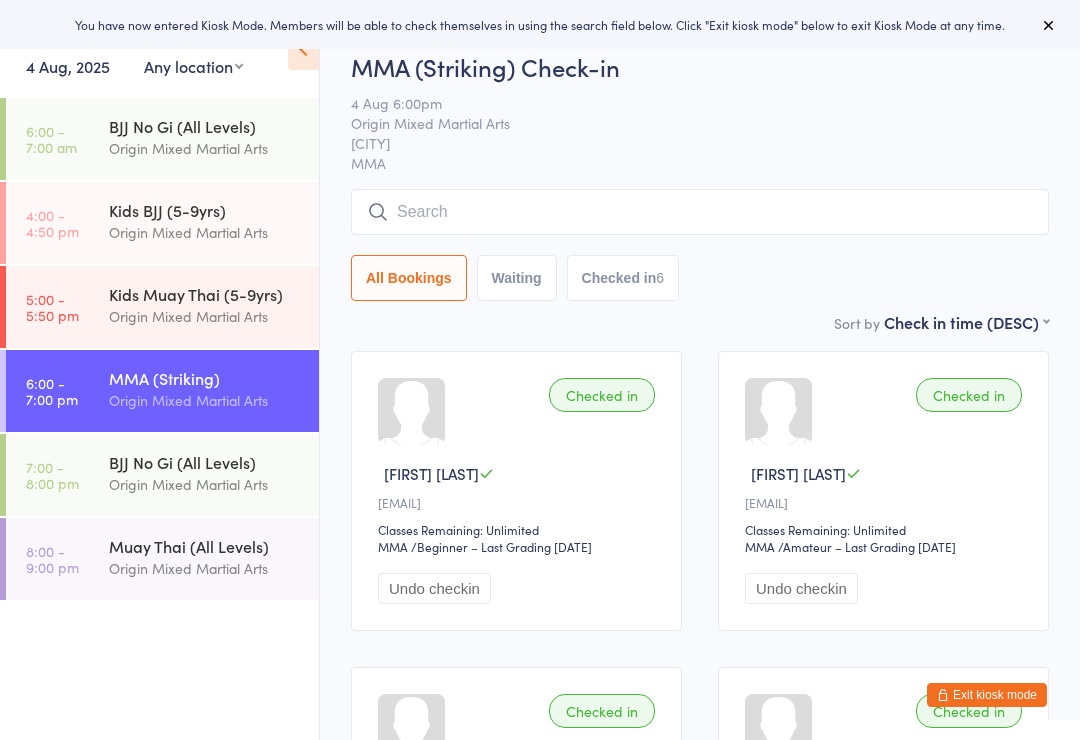 scroll, scrollTop: 0, scrollLeft: 0, axis: both 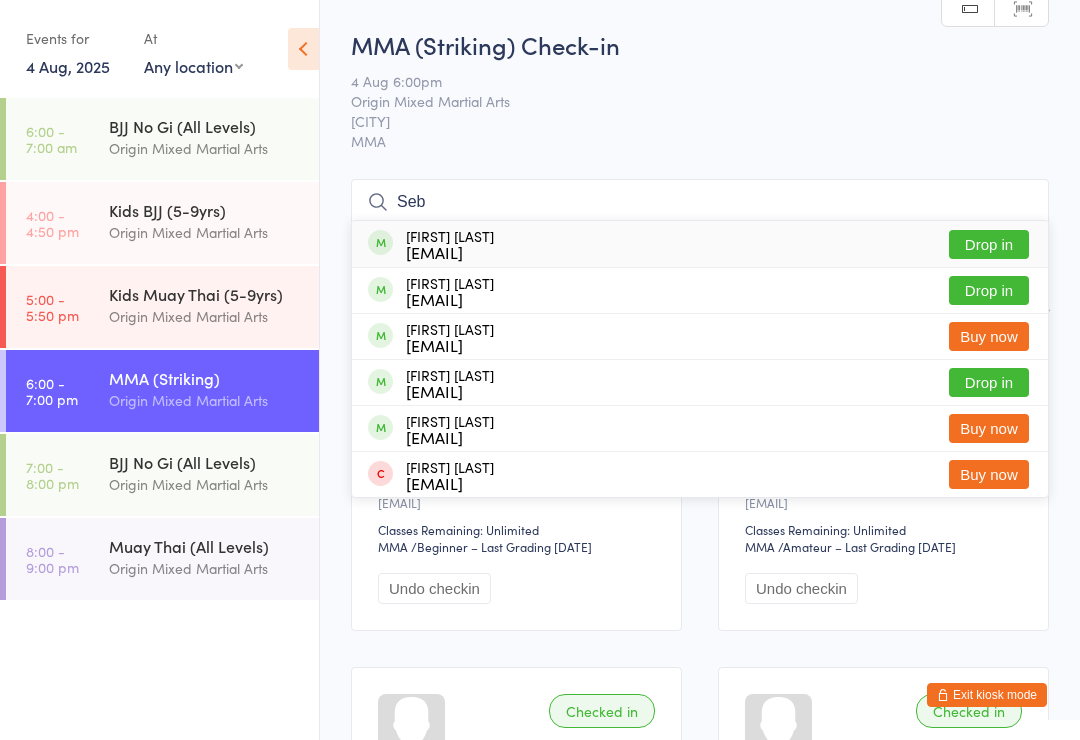 type on "Seb" 